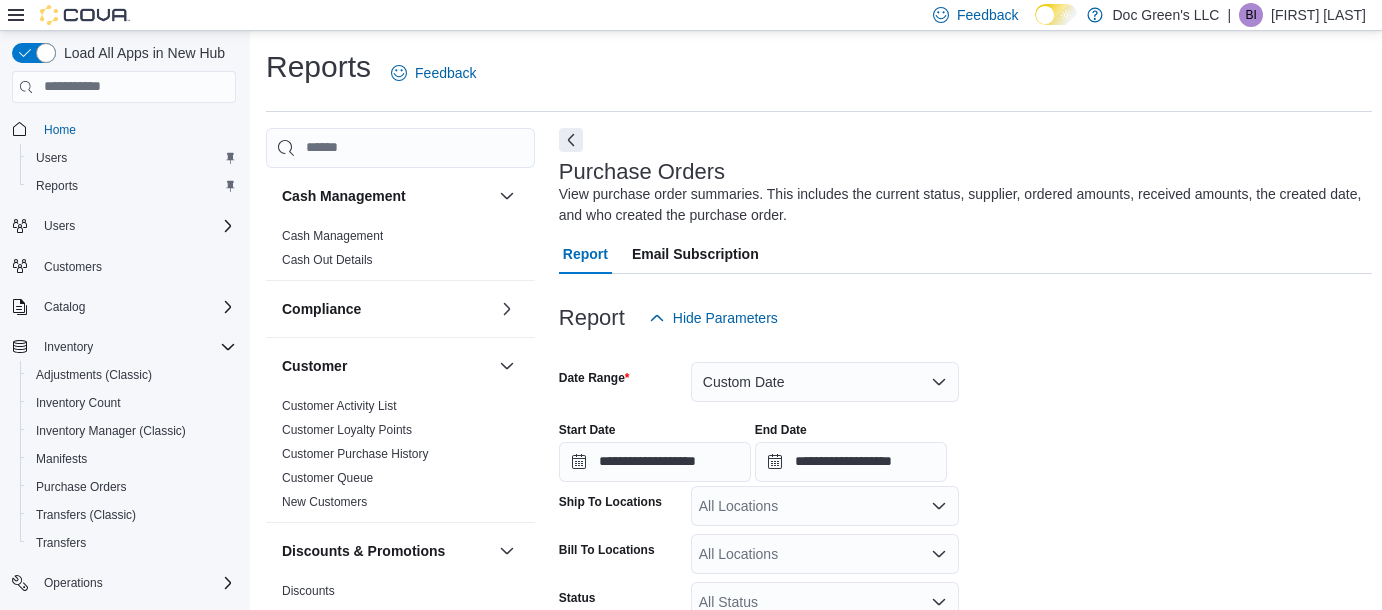 scroll, scrollTop: 712, scrollLeft: 0, axis: vertical 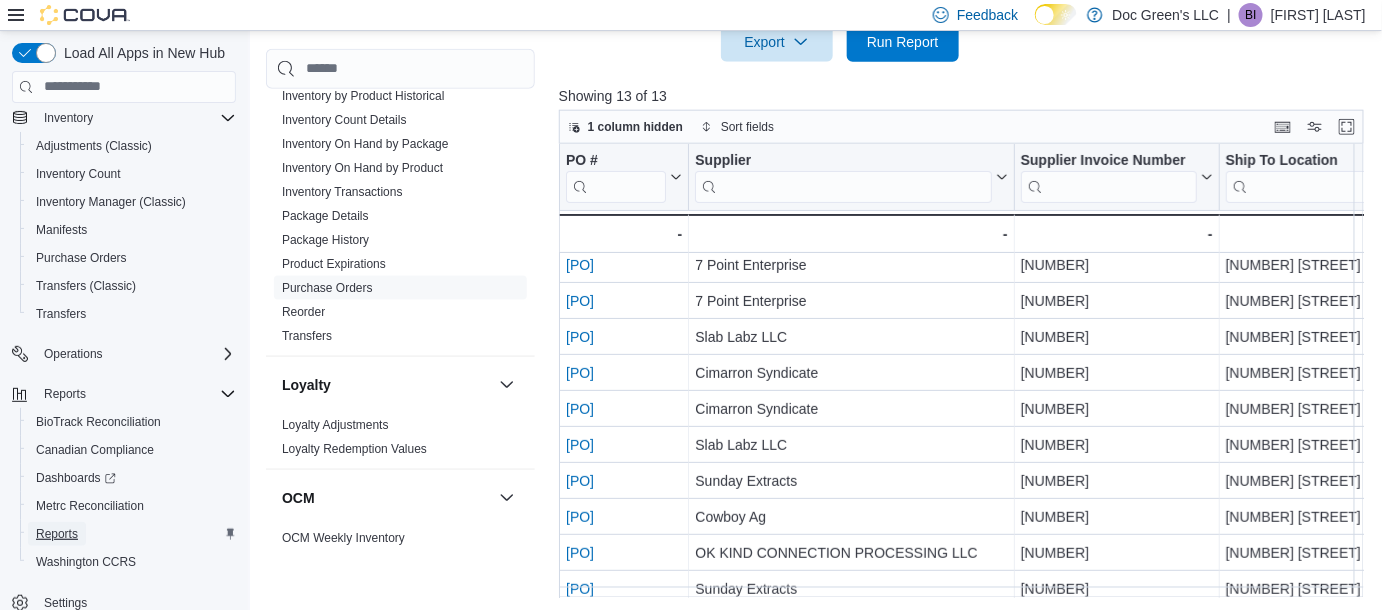 click on "Reports" at bounding box center [57, 534] 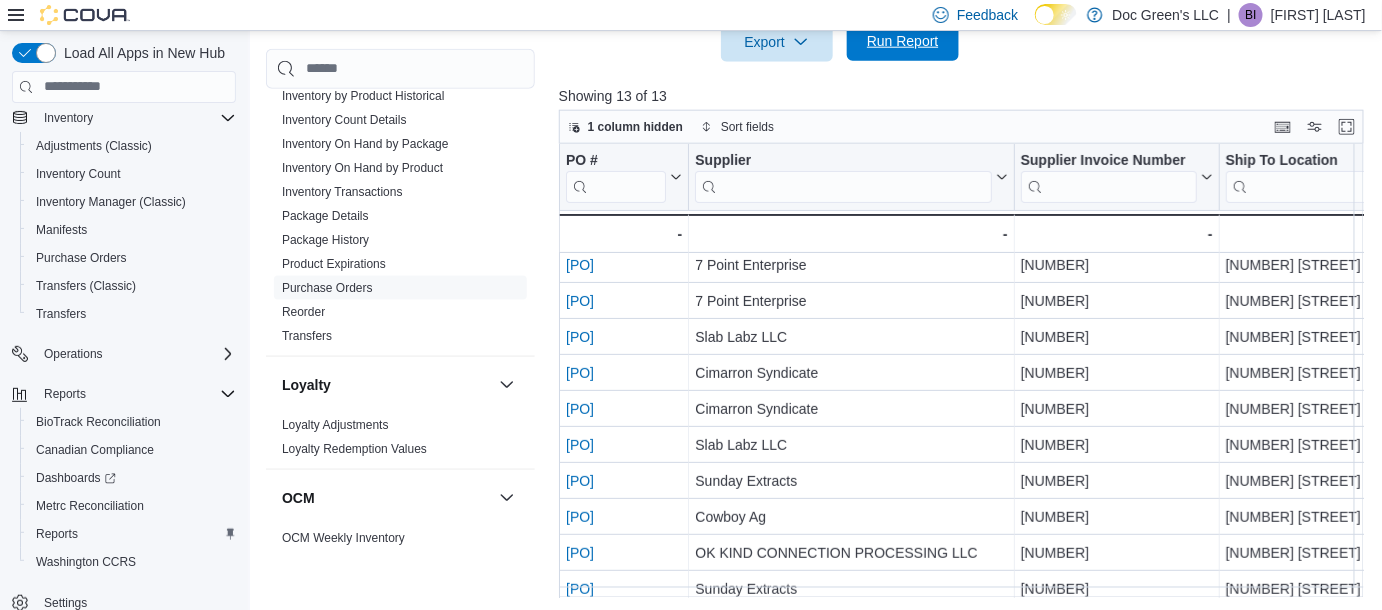 click on "Run Report" at bounding box center [903, 41] 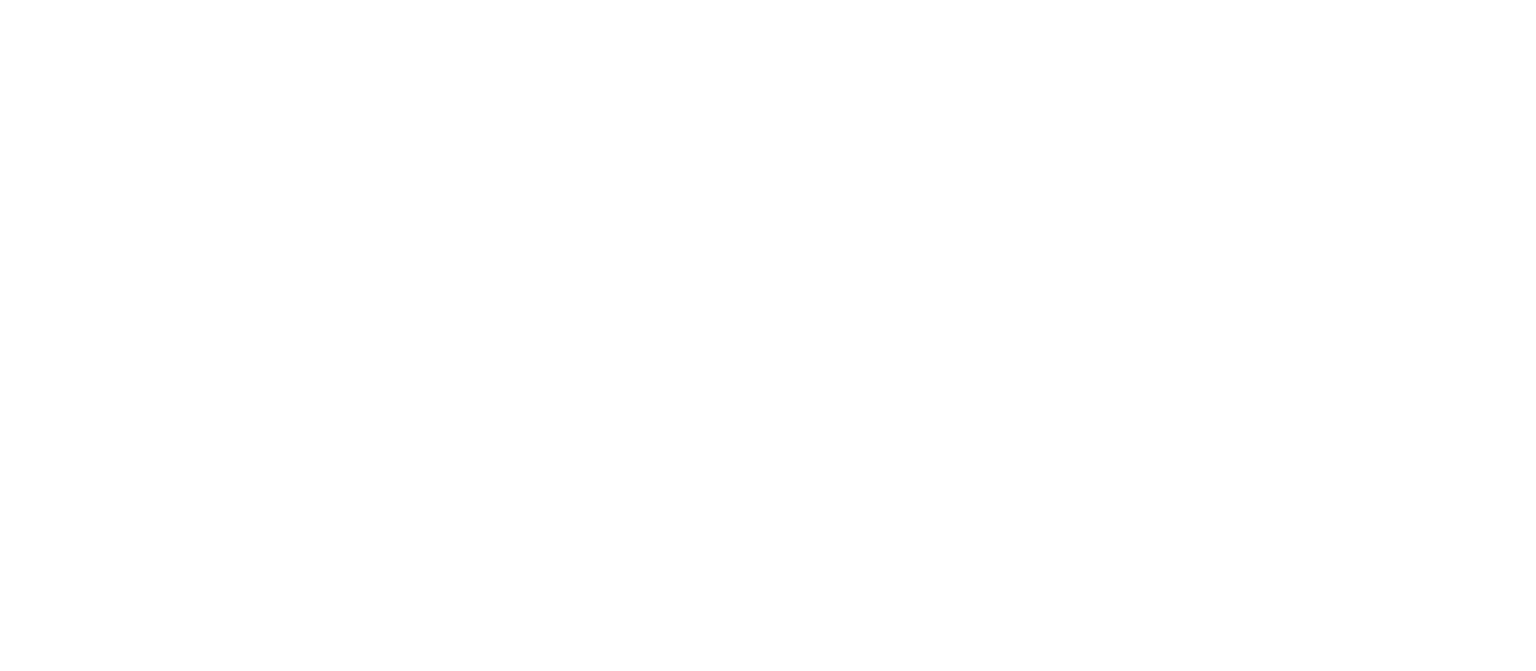 scroll, scrollTop: 0, scrollLeft: 0, axis: both 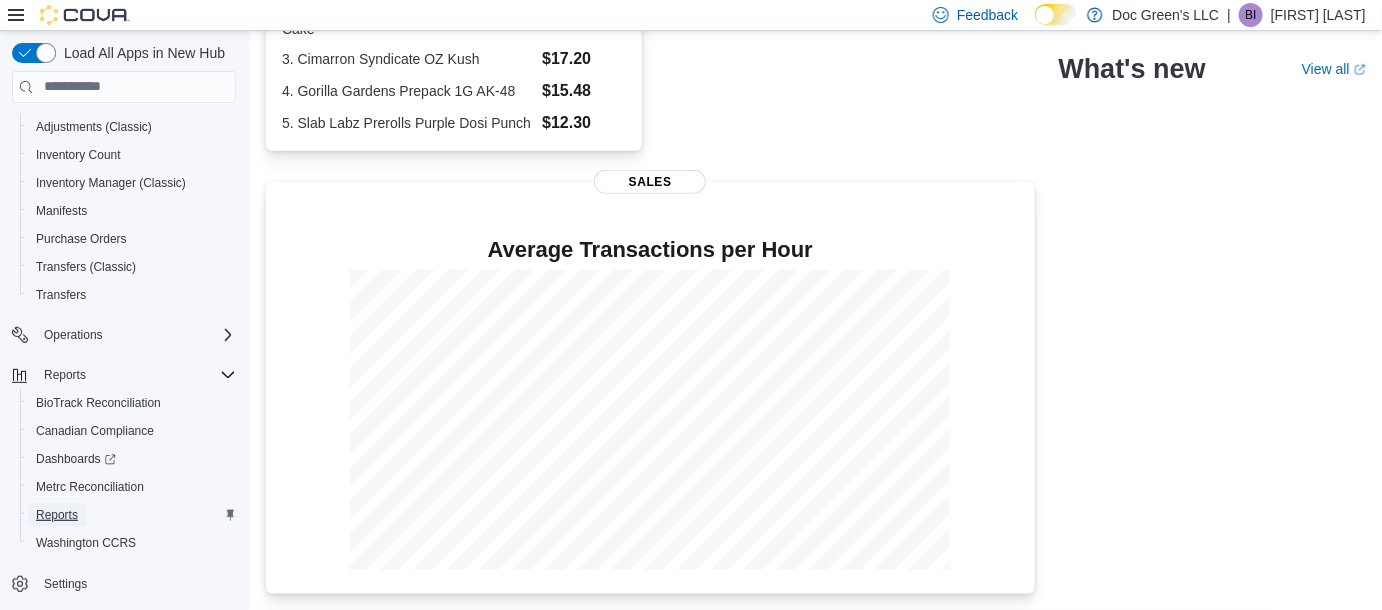 click on "Reports" at bounding box center [57, 515] 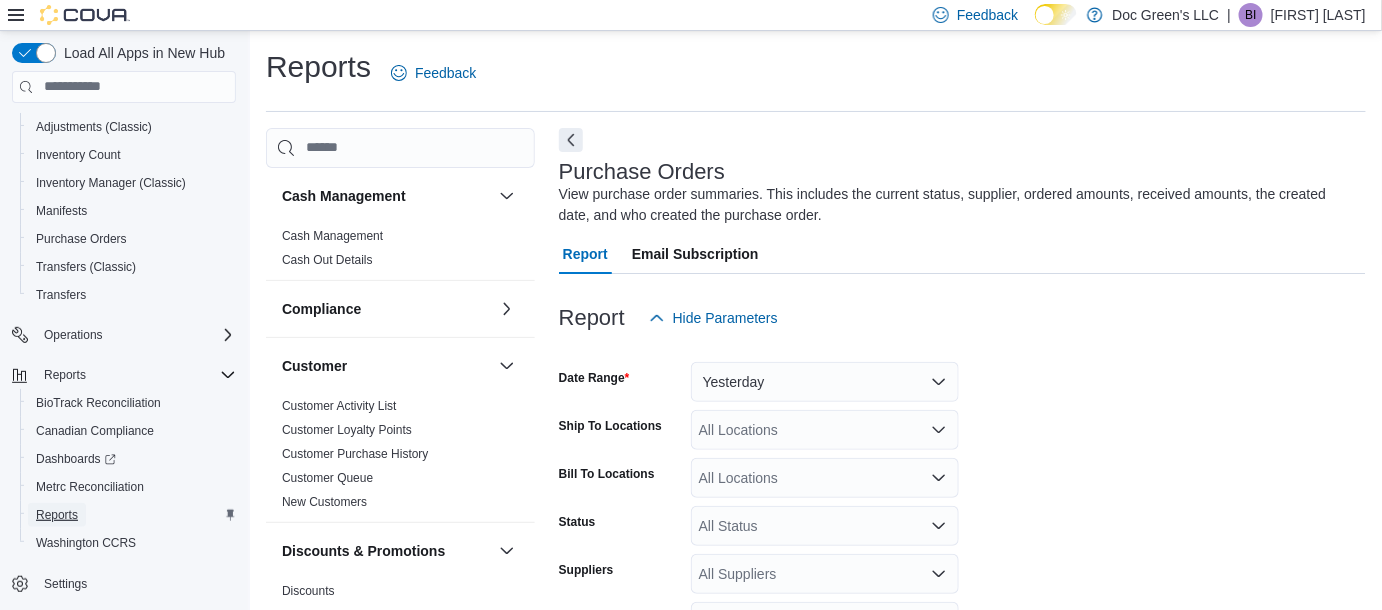 scroll, scrollTop: 66, scrollLeft: 0, axis: vertical 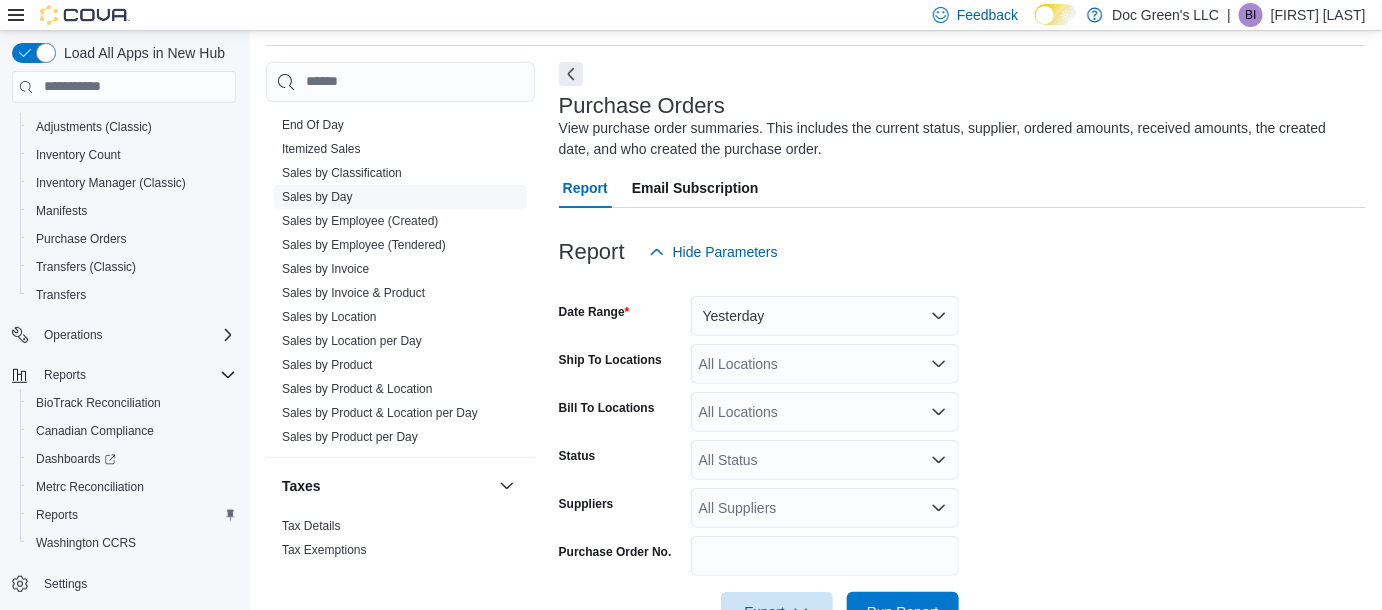 click on "Sales by Day" at bounding box center (317, 197) 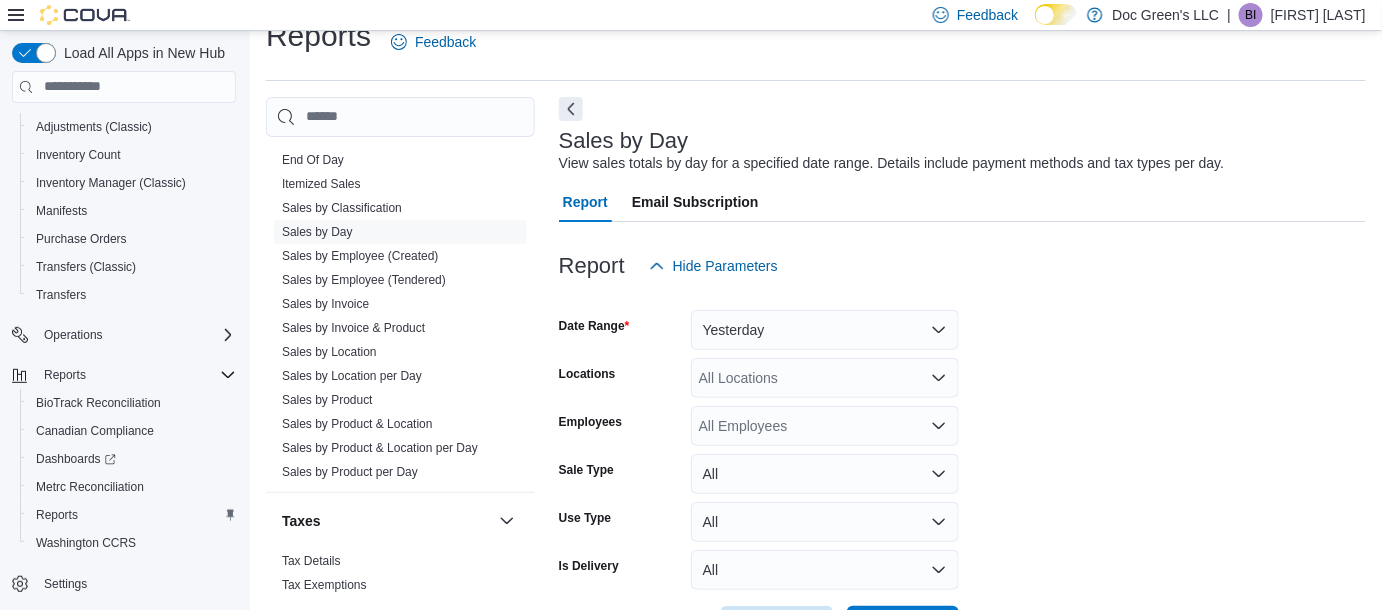 scroll, scrollTop: 45, scrollLeft: 0, axis: vertical 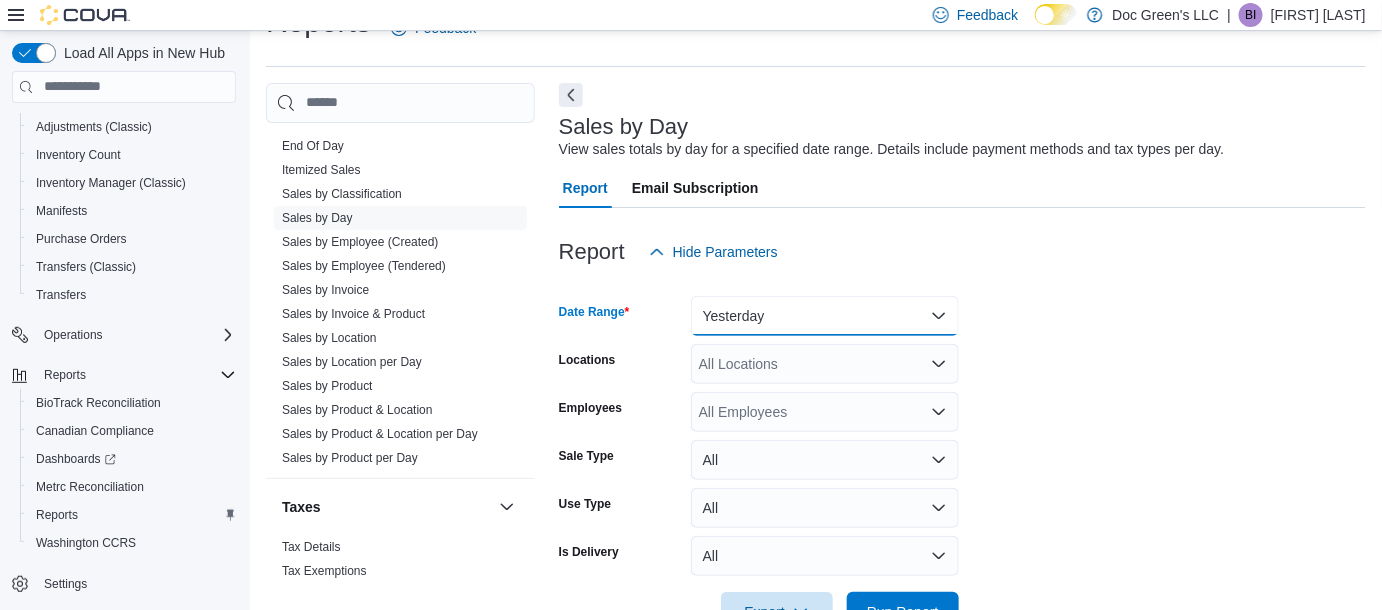 click on "Yesterday" at bounding box center (825, 316) 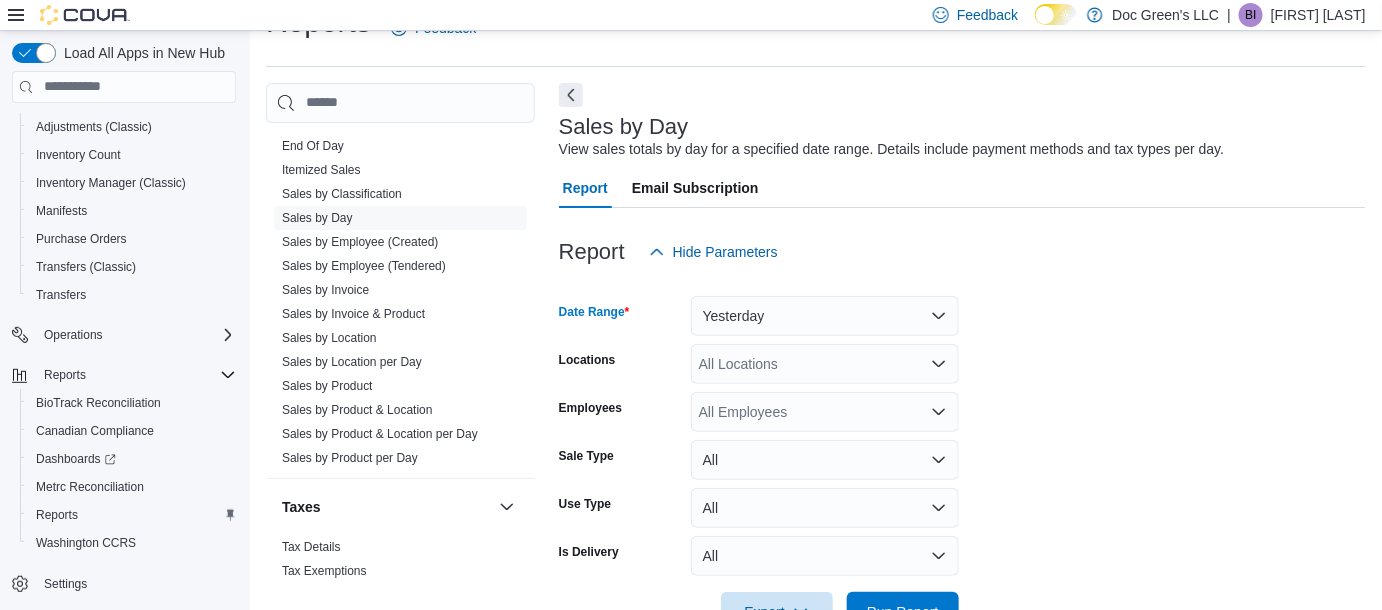 scroll, scrollTop: 40, scrollLeft: 0, axis: vertical 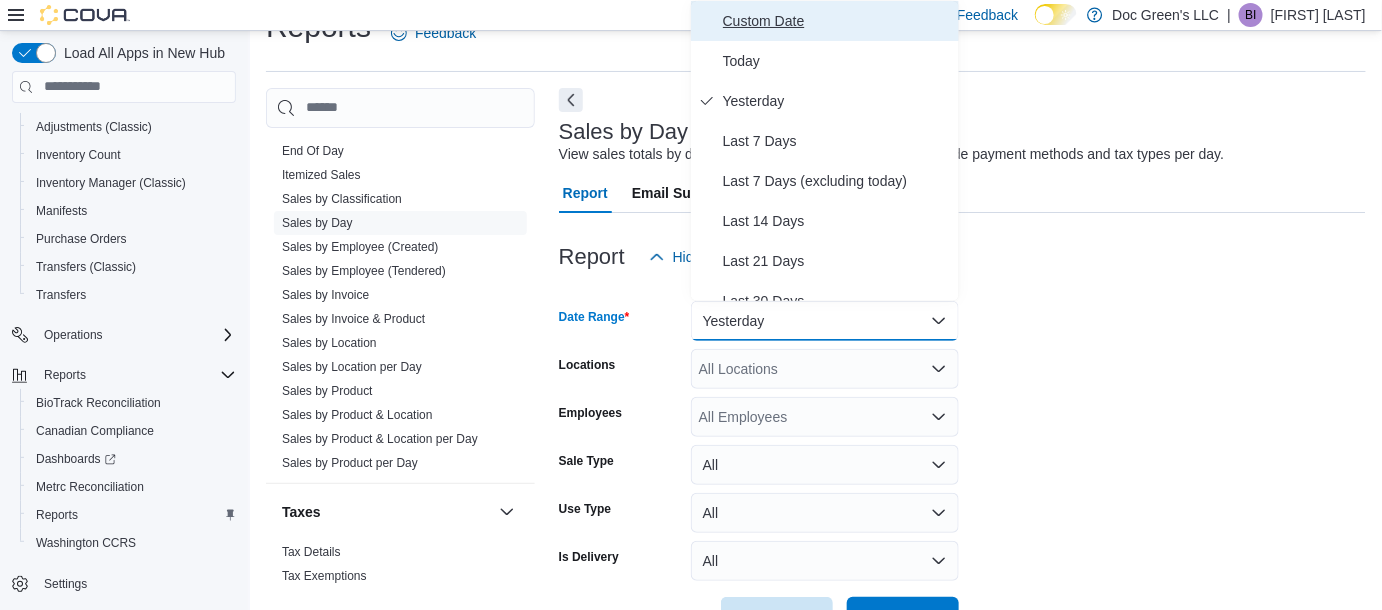click on "Custom Date" at bounding box center [837, 21] 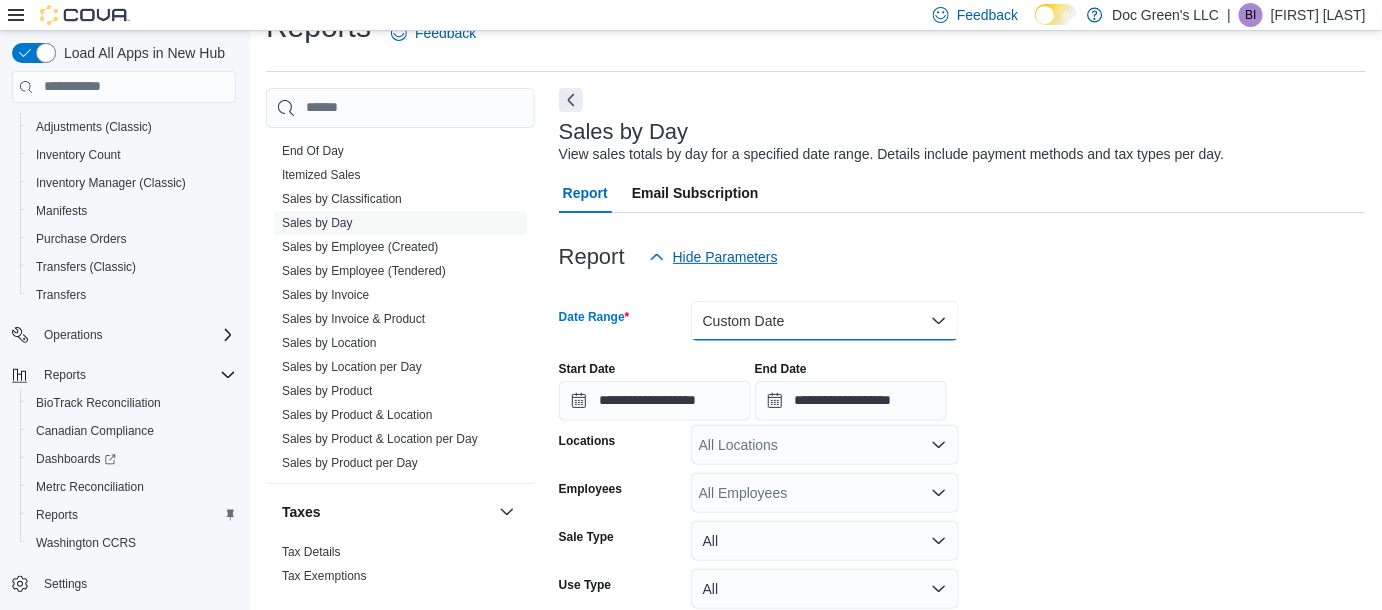 scroll, scrollTop: 182, scrollLeft: 0, axis: vertical 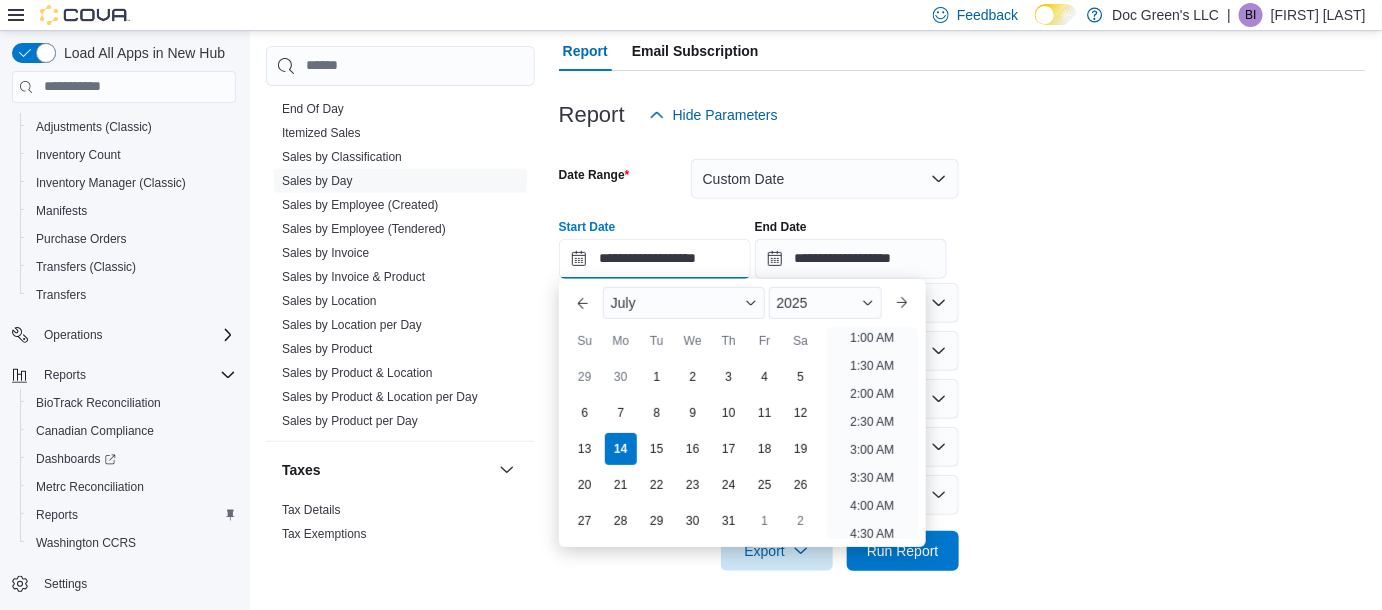 click on "**********" at bounding box center (655, 259) 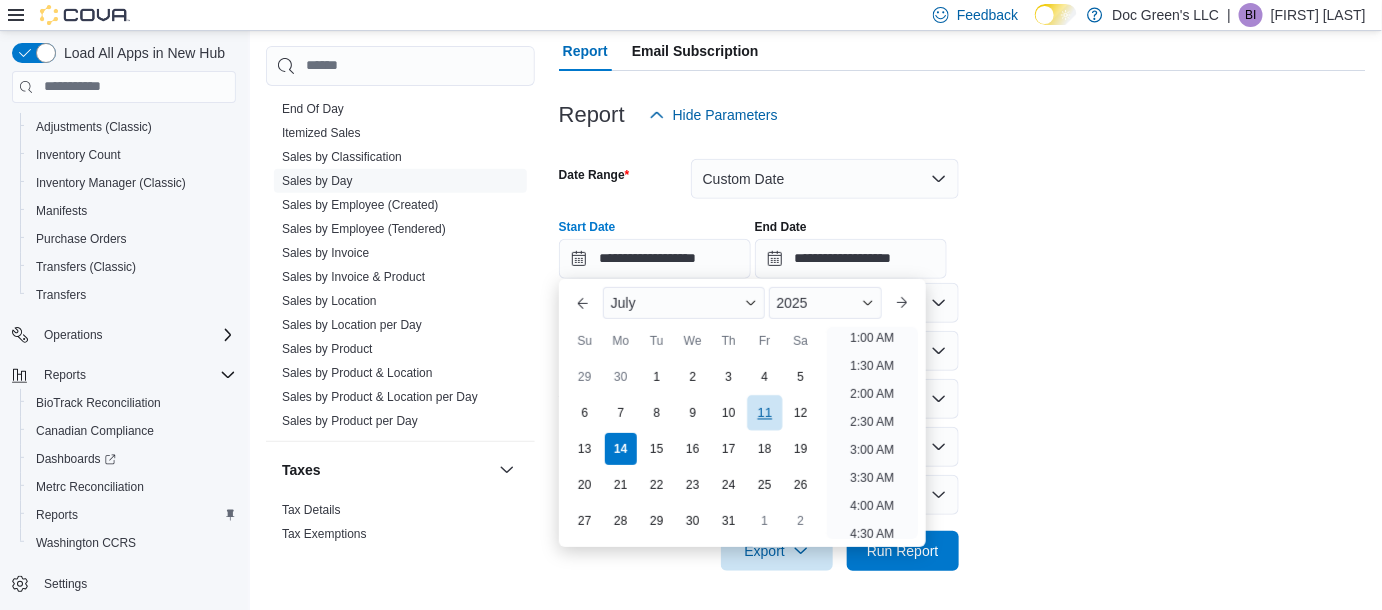 click on "11" at bounding box center [764, 412] 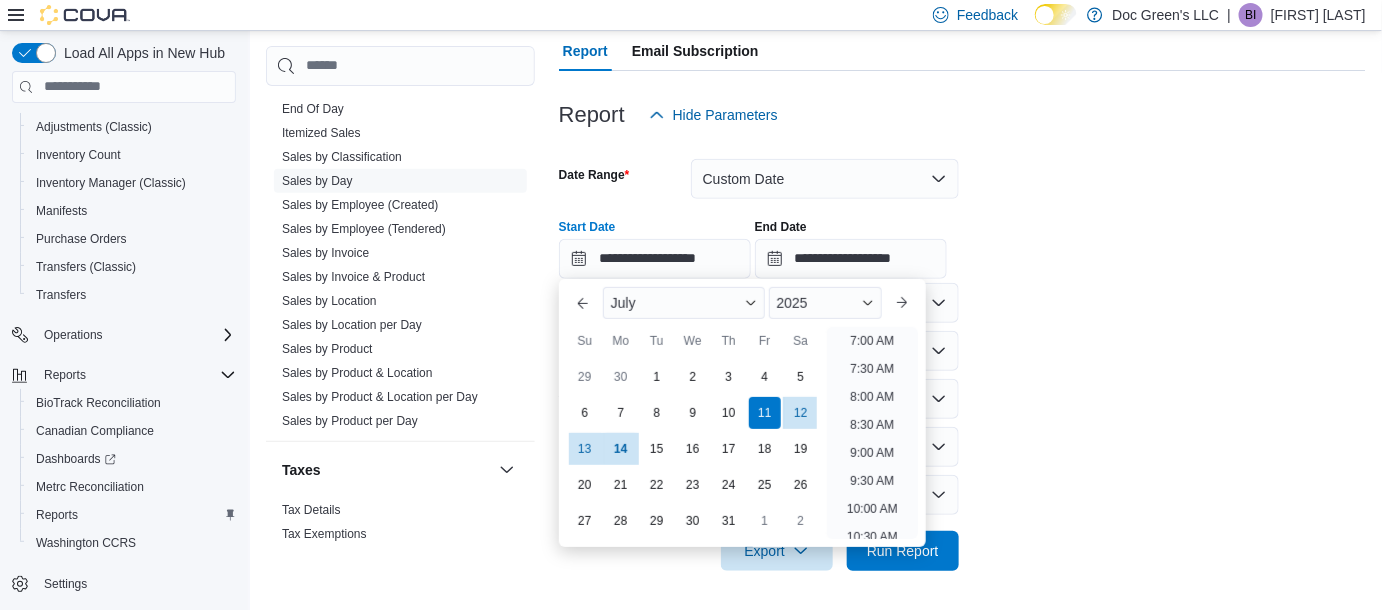 scroll, scrollTop: 395, scrollLeft: 0, axis: vertical 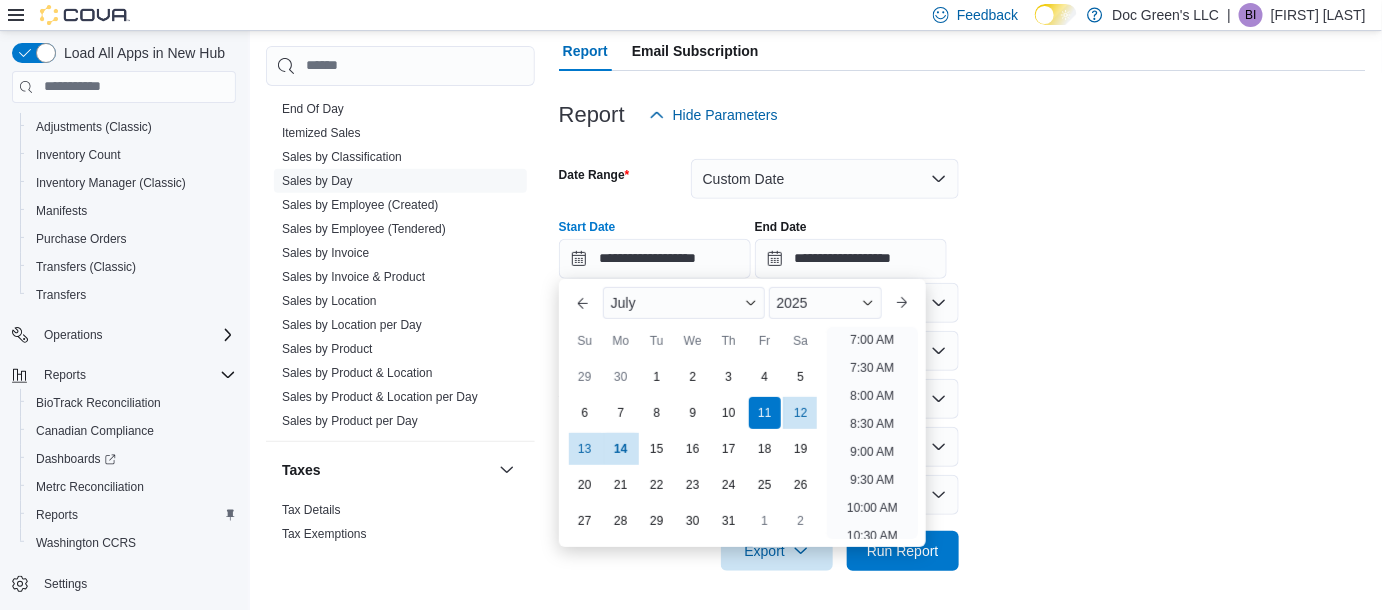click on "8:00 AM" at bounding box center [872, 396] 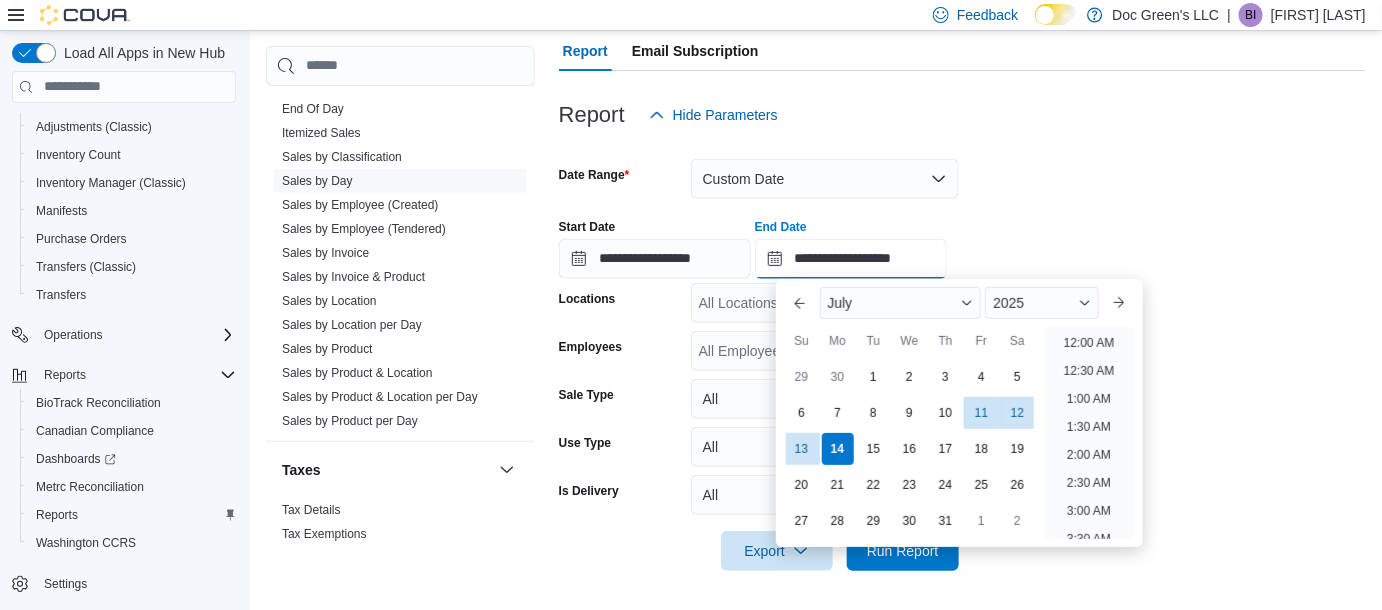 click on "**********" at bounding box center [851, 259] 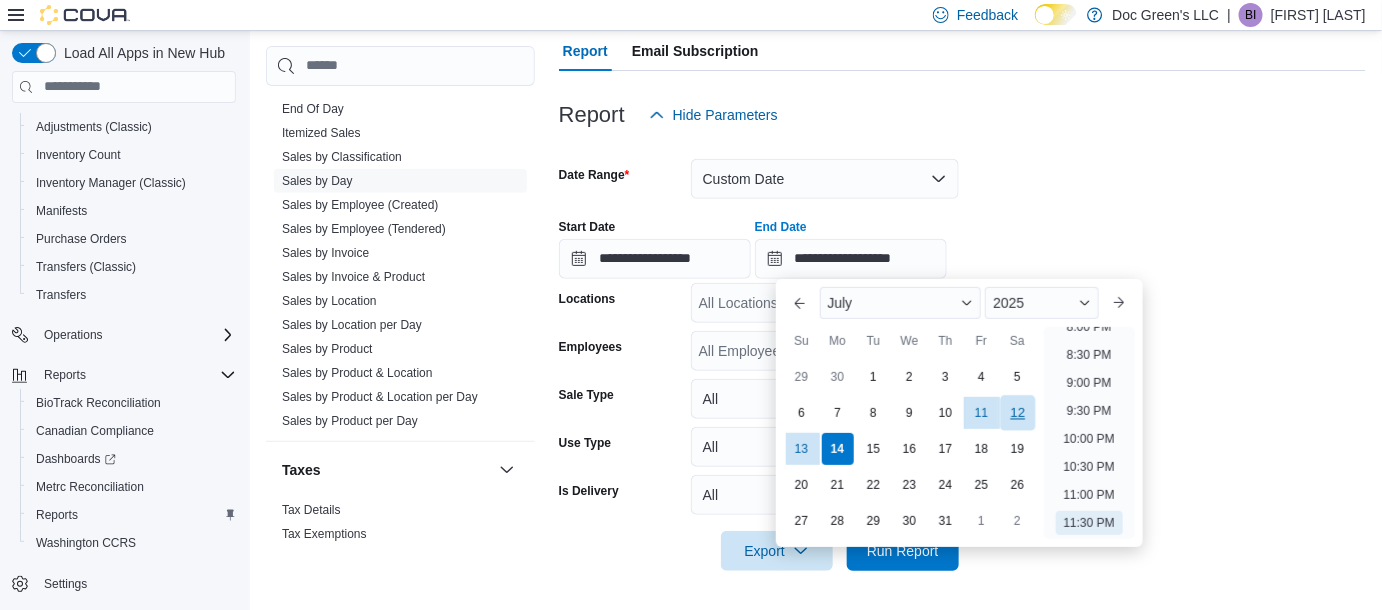 click on "12" at bounding box center (1017, 412) 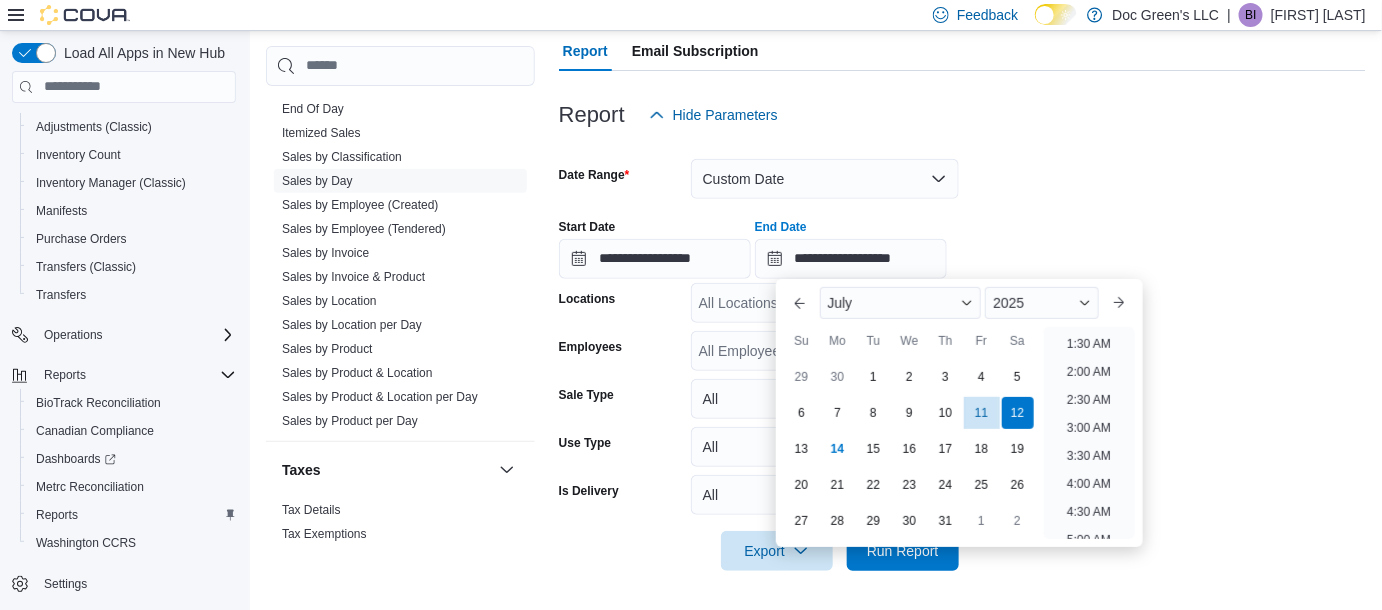 scroll, scrollTop: 82, scrollLeft: 0, axis: vertical 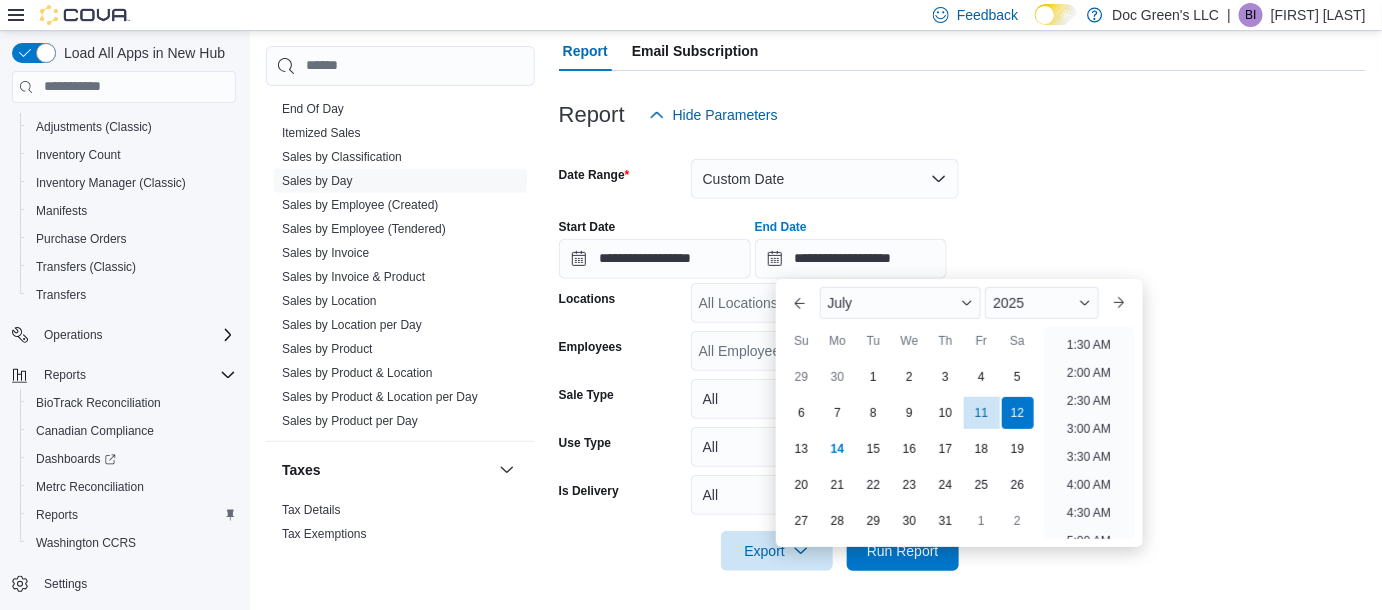 click on "2:00 AM" at bounding box center (1089, 373) 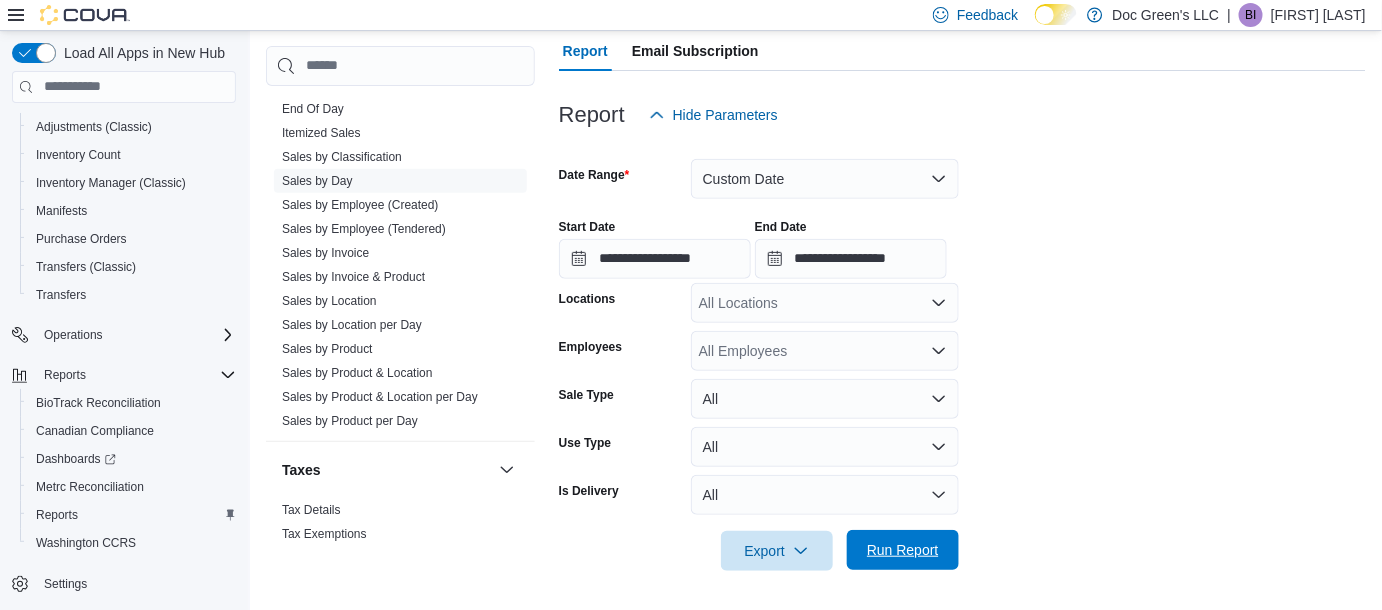 click on "Run Report" at bounding box center [903, 550] 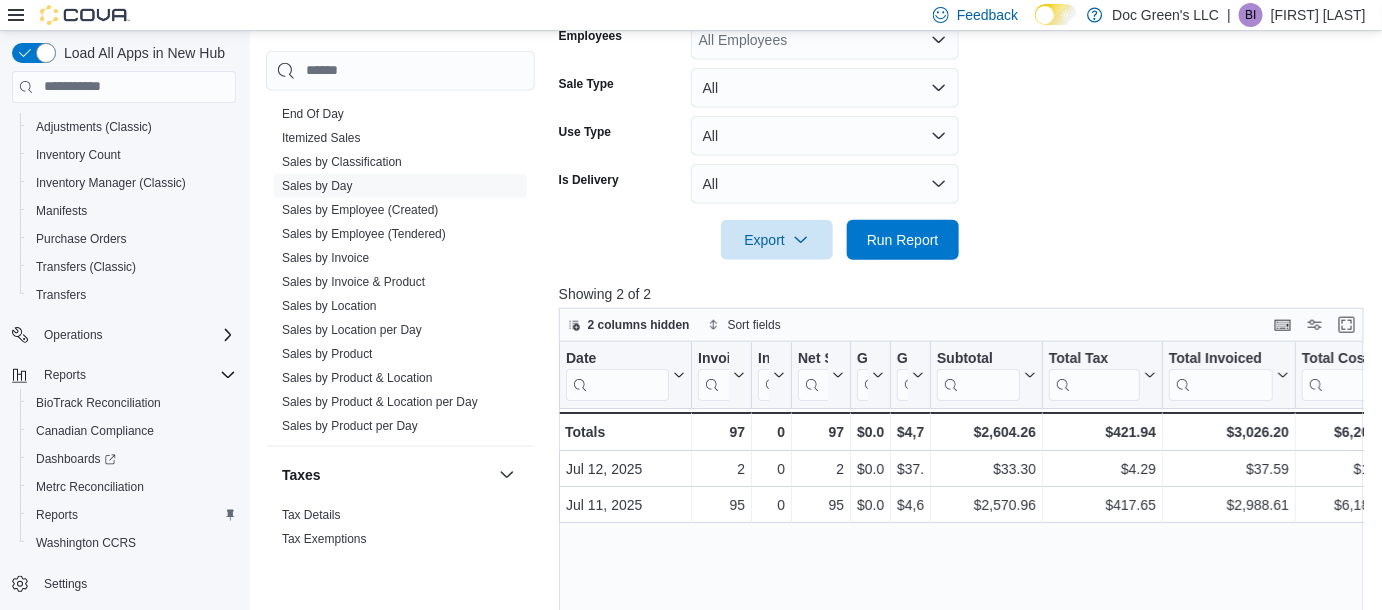 scroll, scrollTop: 494, scrollLeft: 0, axis: vertical 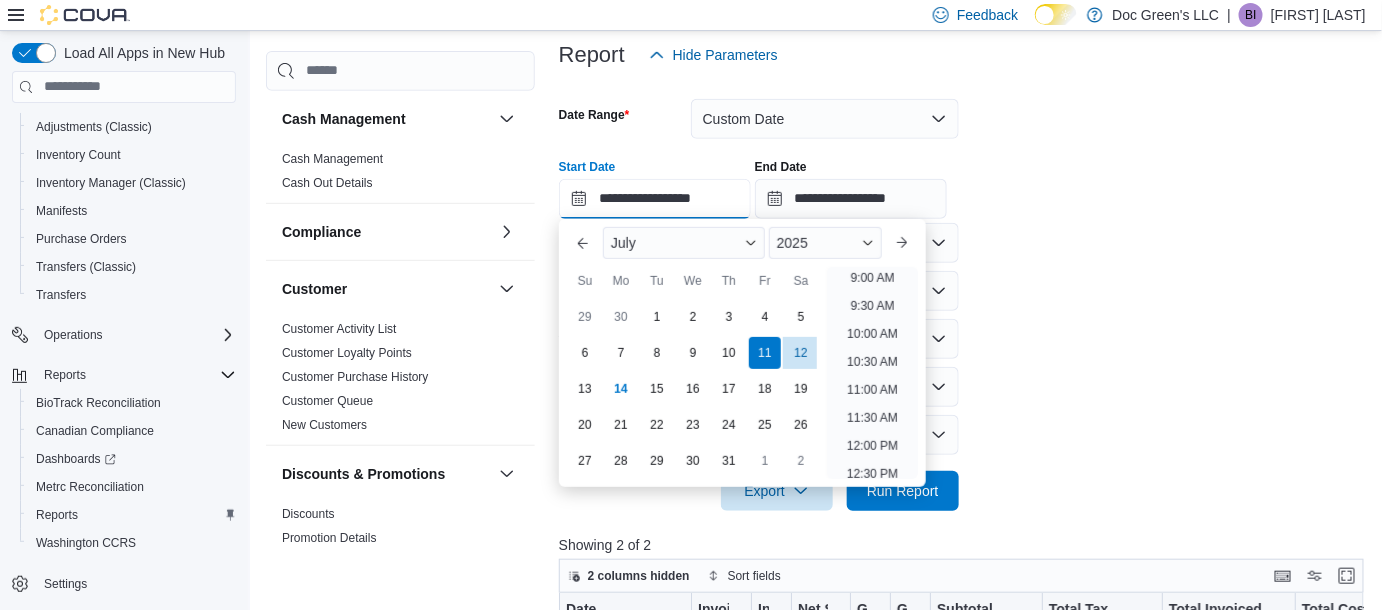click on "**********" at bounding box center [655, 199] 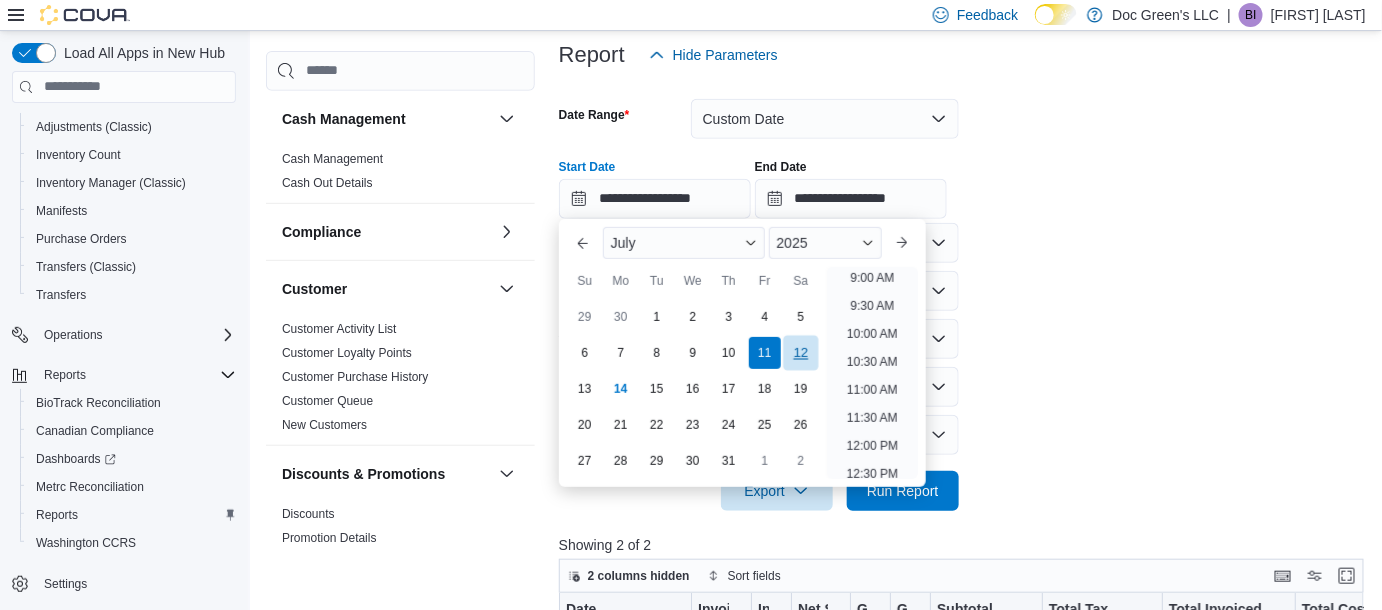 click on "12" at bounding box center (800, 352) 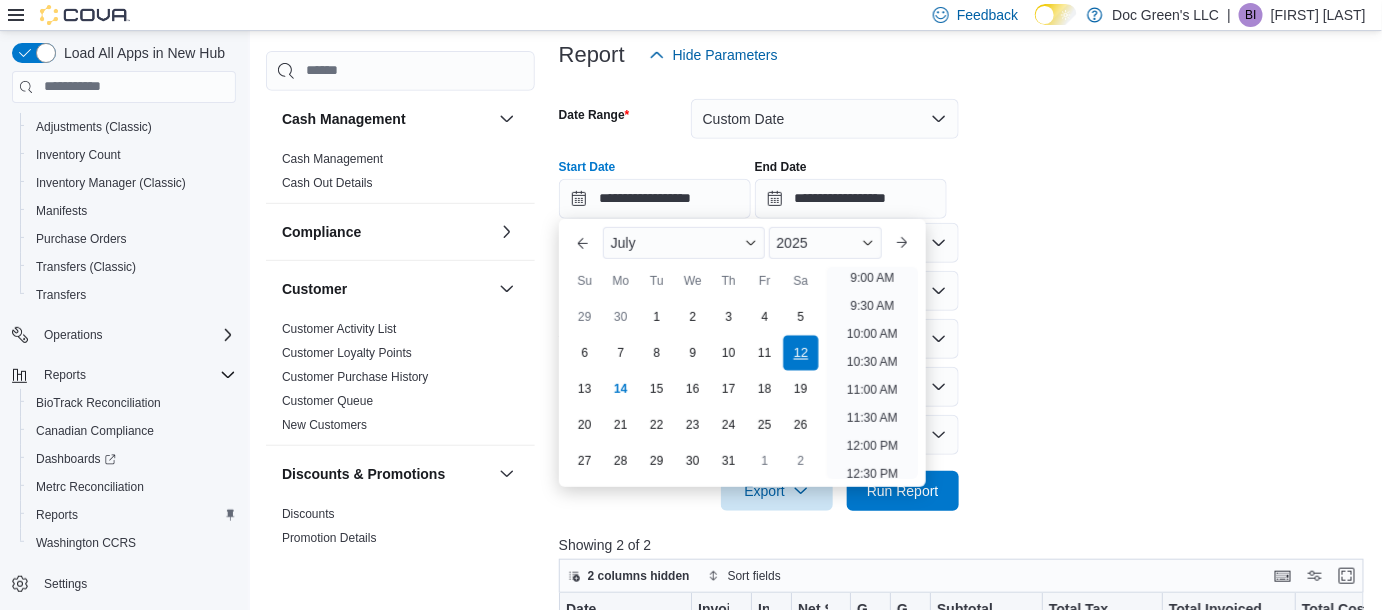 scroll, scrollTop: 452, scrollLeft: 0, axis: vertical 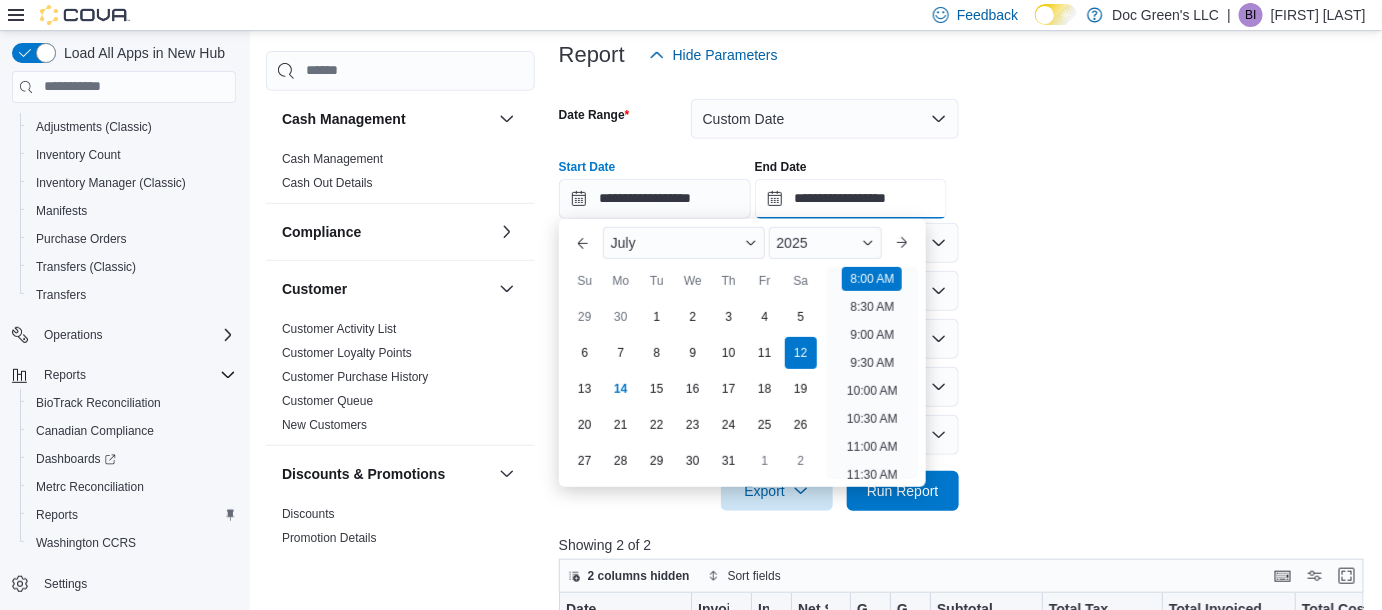 click on "**********" at bounding box center (851, 199) 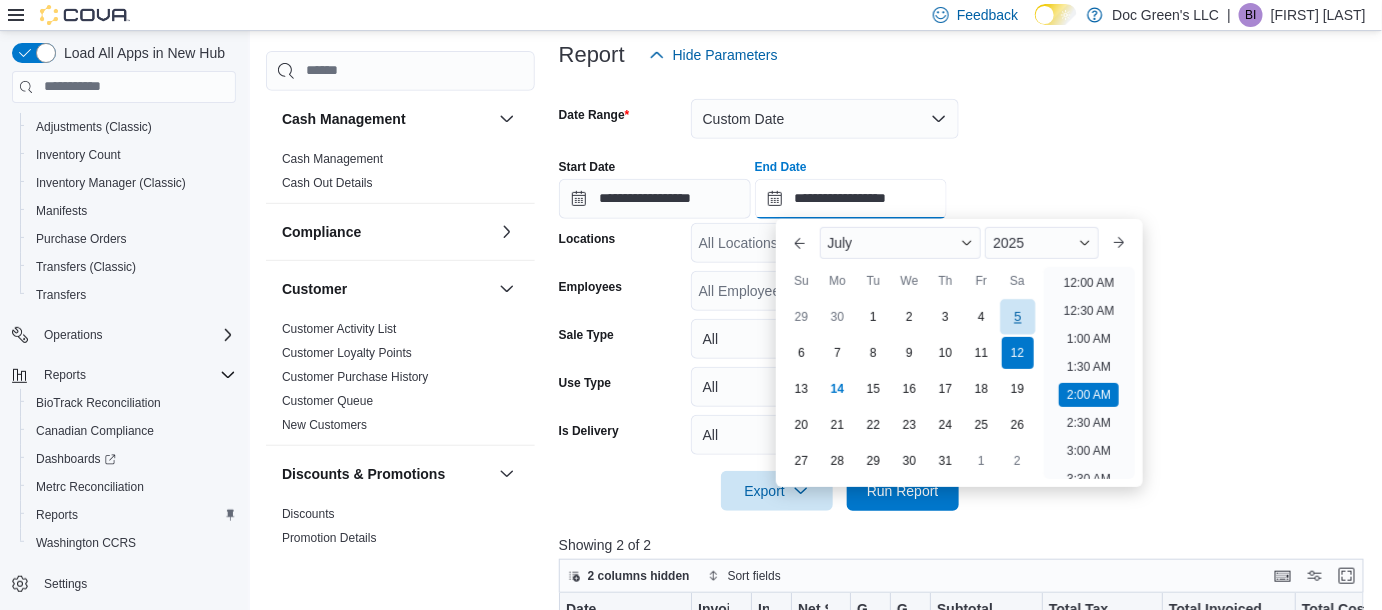 scroll, scrollTop: 173, scrollLeft: 0, axis: vertical 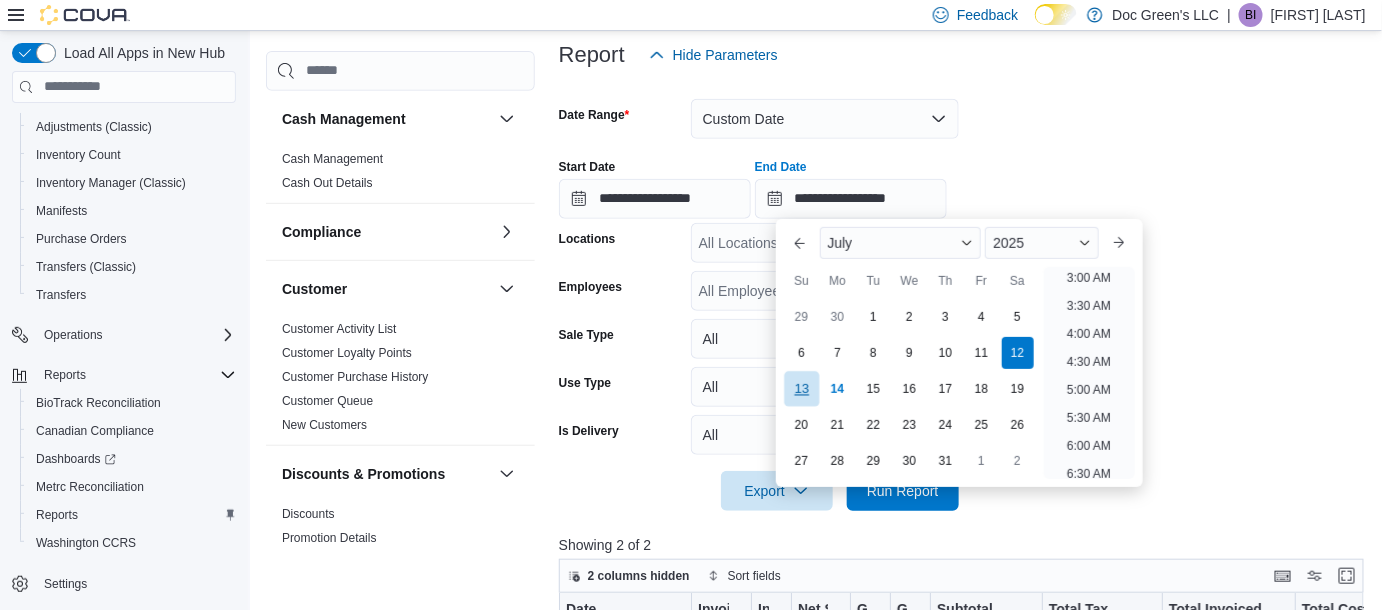 click on "13" at bounding box center [801, 388] 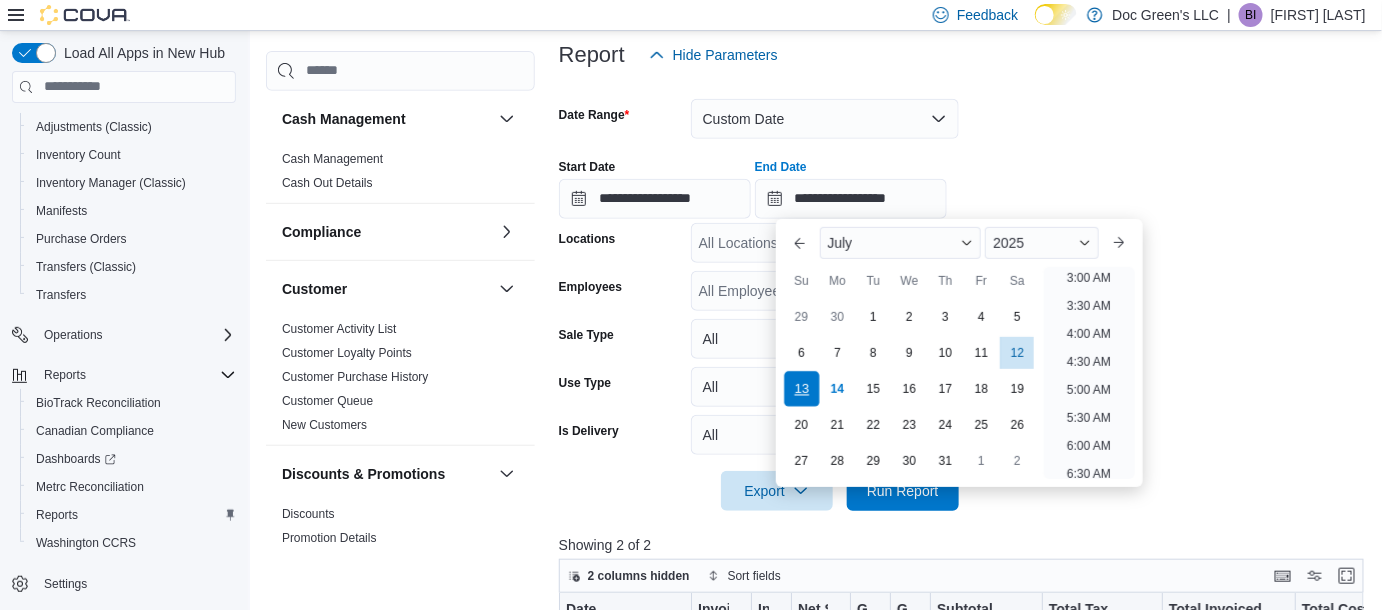 scroll, scrollTop: 116, scrollLeft: 0, axis: vertical 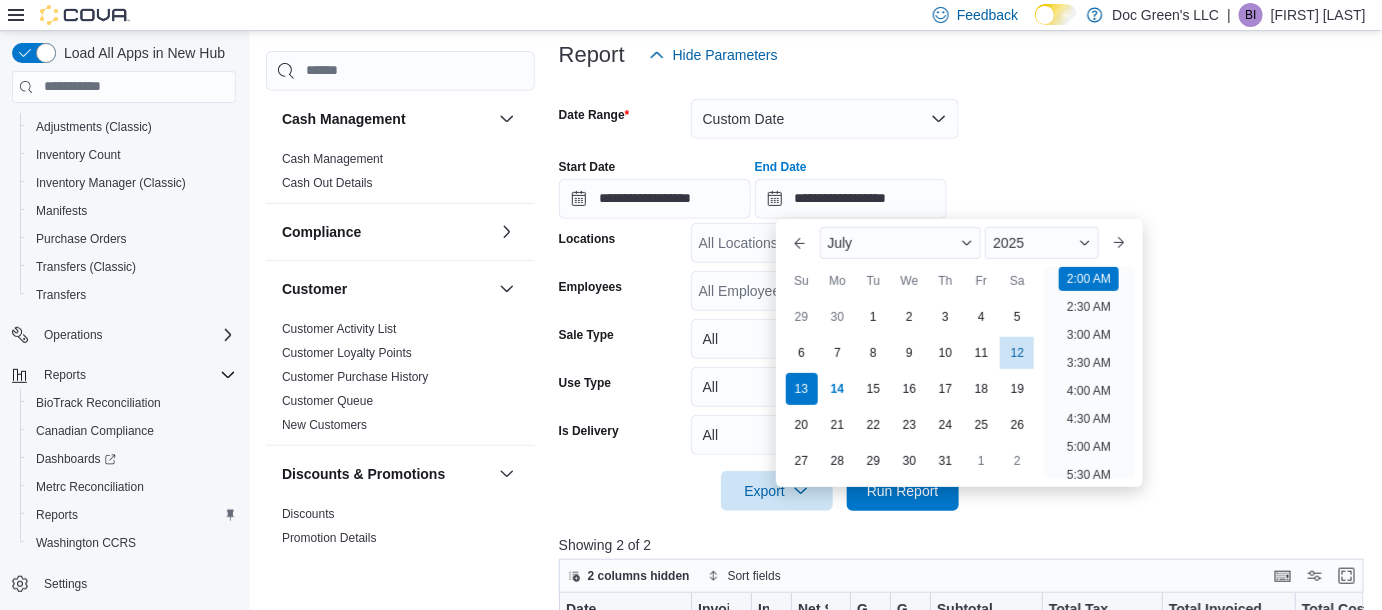 click on "**********" at bounding box center [965, 293] 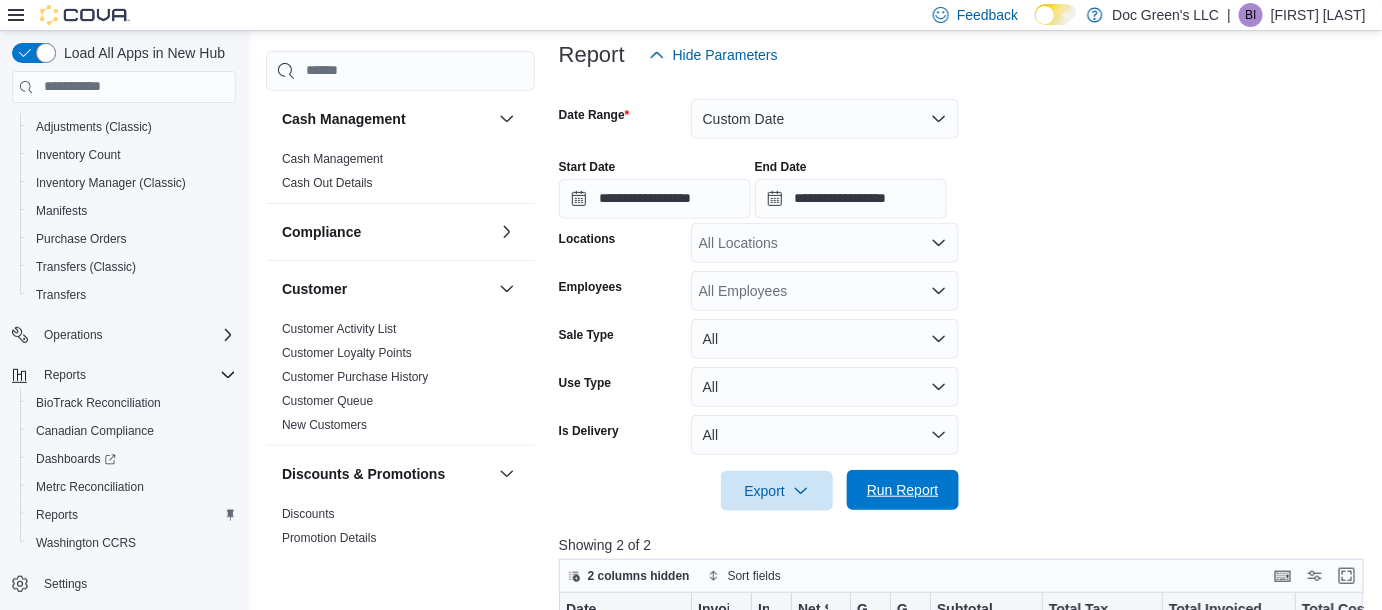 click on "Run Report" at bounding box center [903, 490] 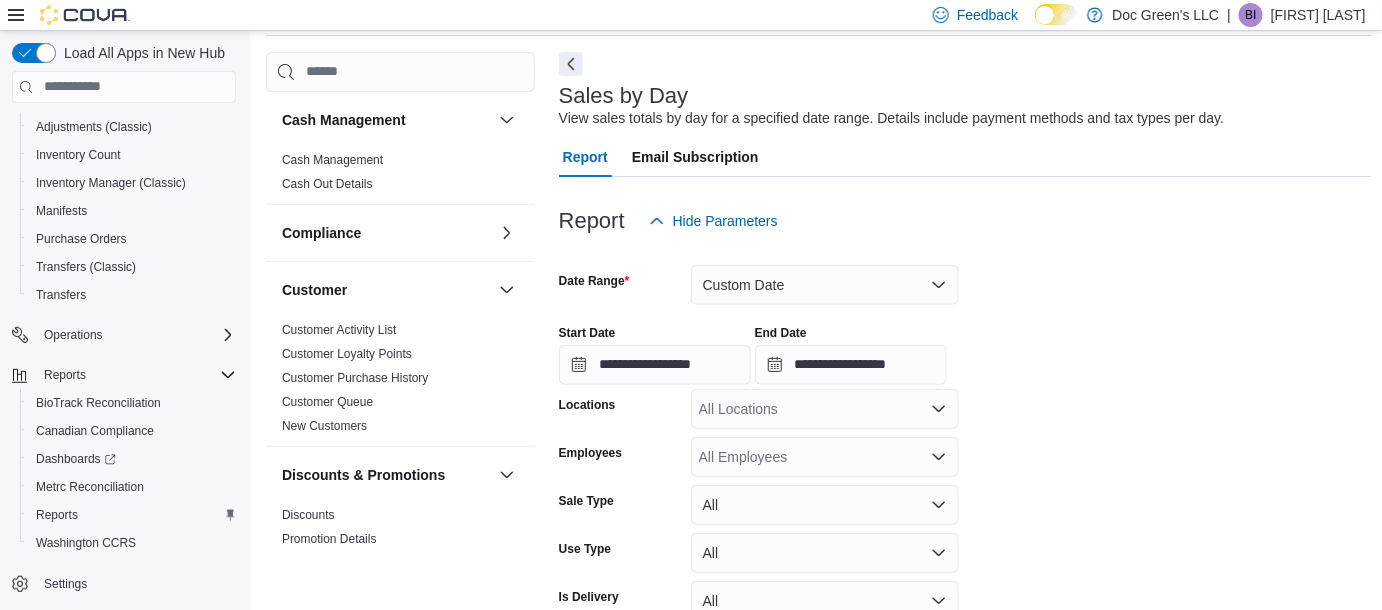 scroll, scrollTop: 75, scrollLeft: 0, axis: vertical 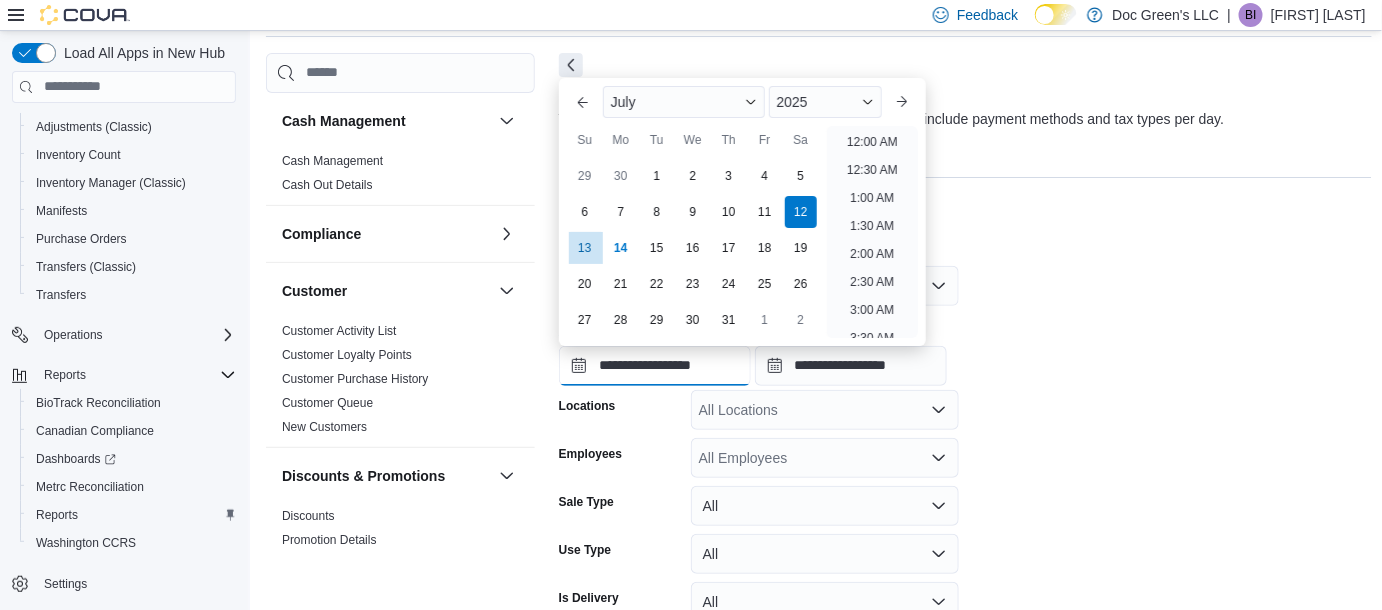 click on "**********" at bounding box center (655, 366) 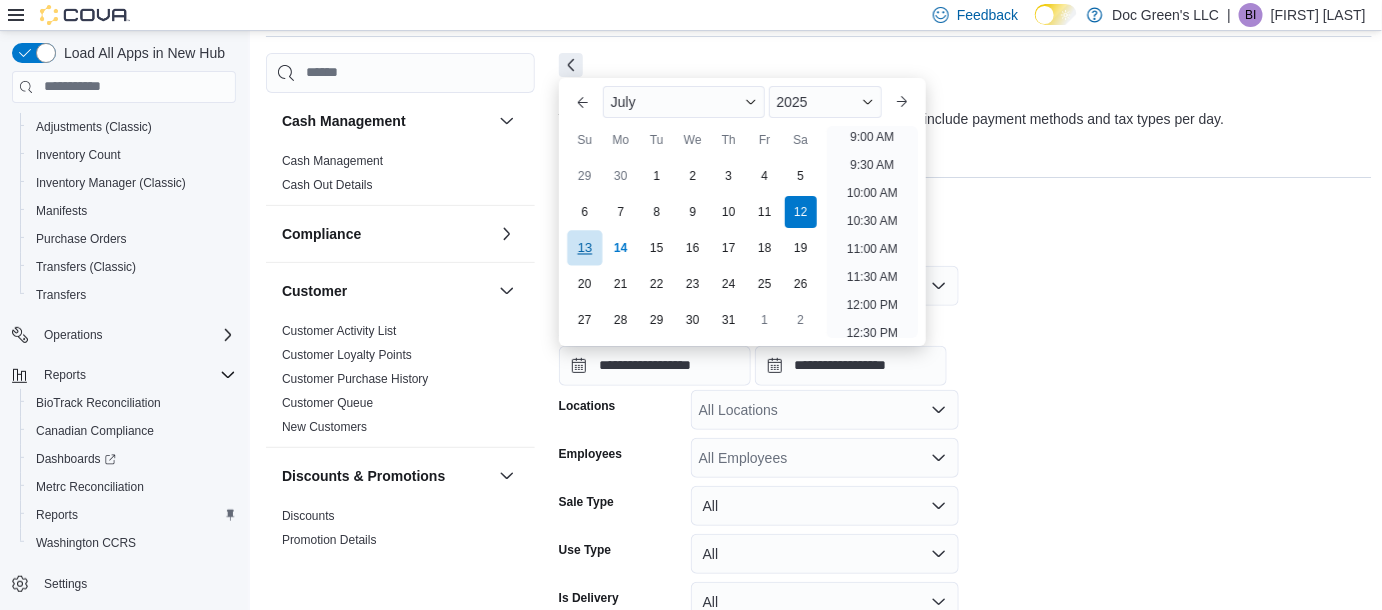 click on "13" at bounding box center (584, 247) 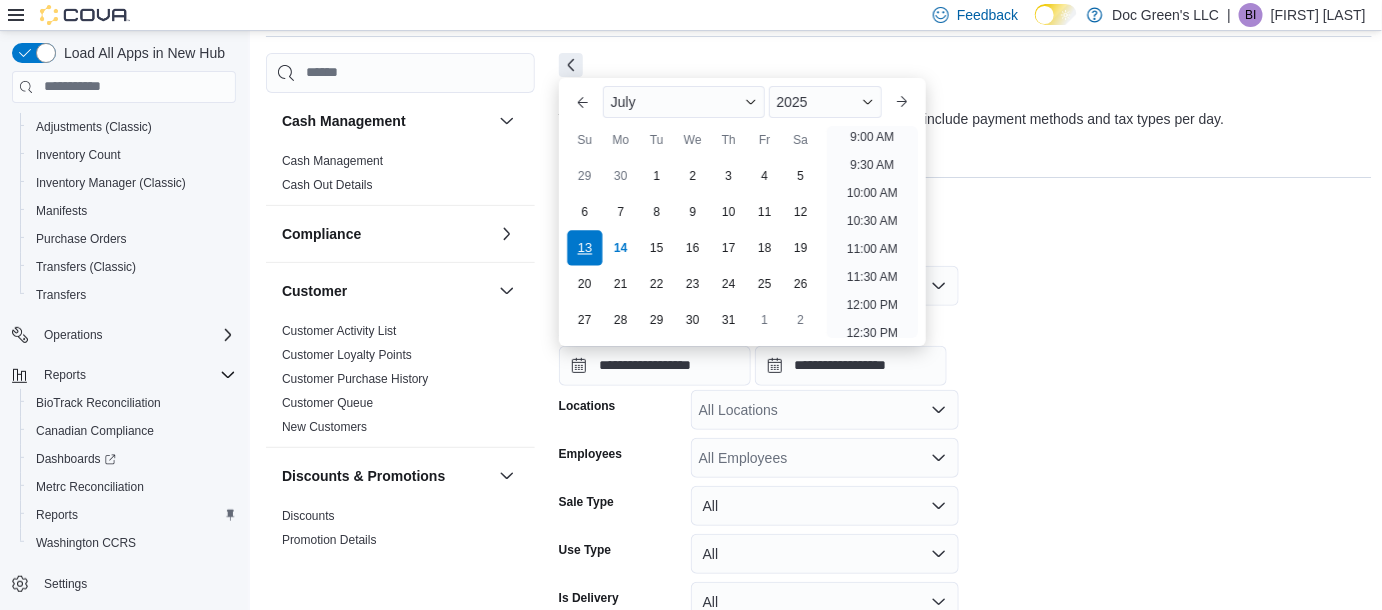 scroll, scrollTop: 452, scrollLeft: 0, axis: vertical 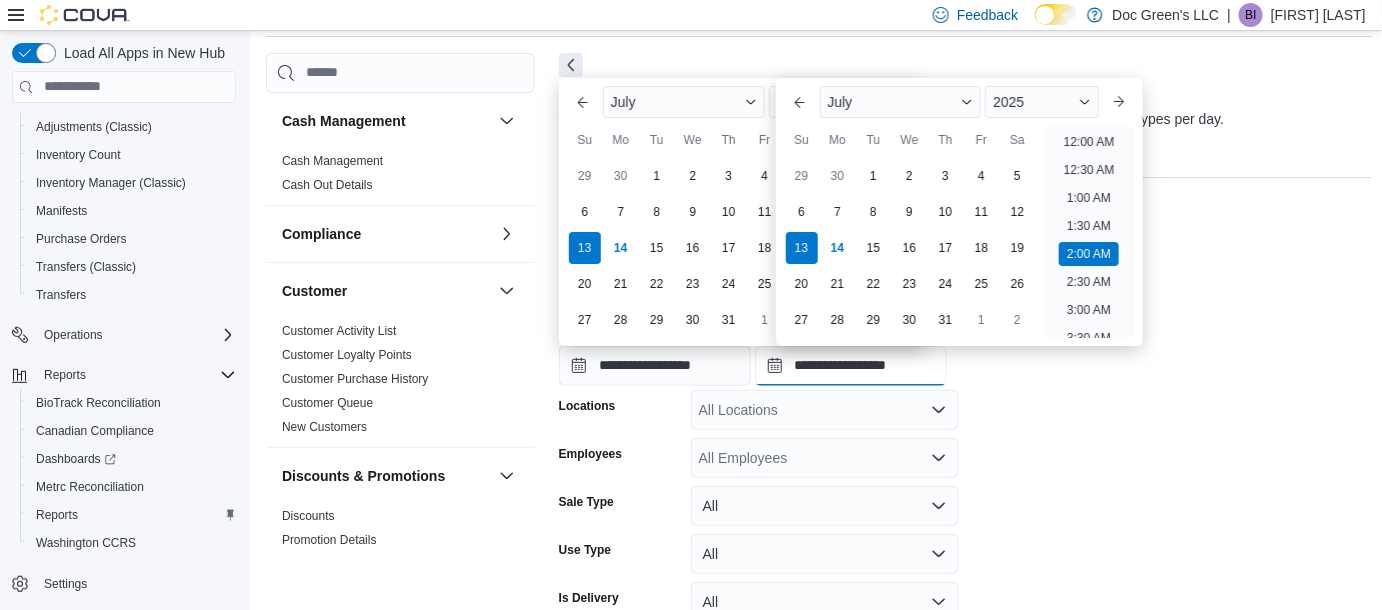 click on "**********" at bounding box center [851, 366] 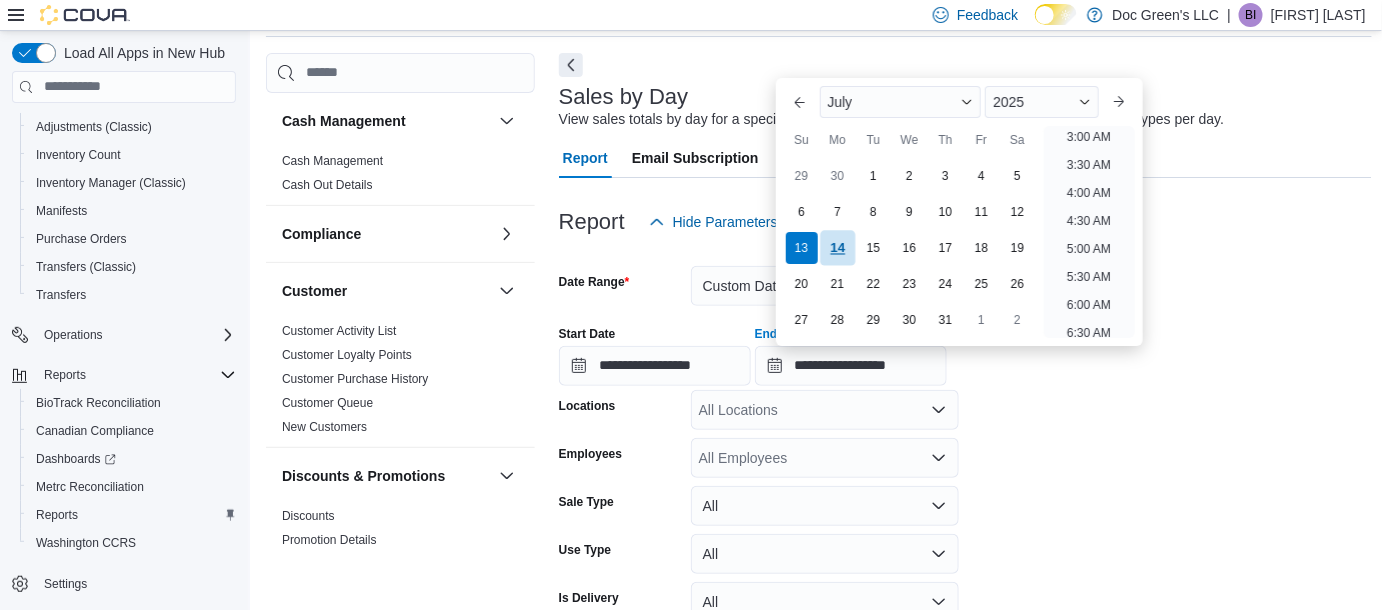 click on "14" at bounding box center [837, 247] 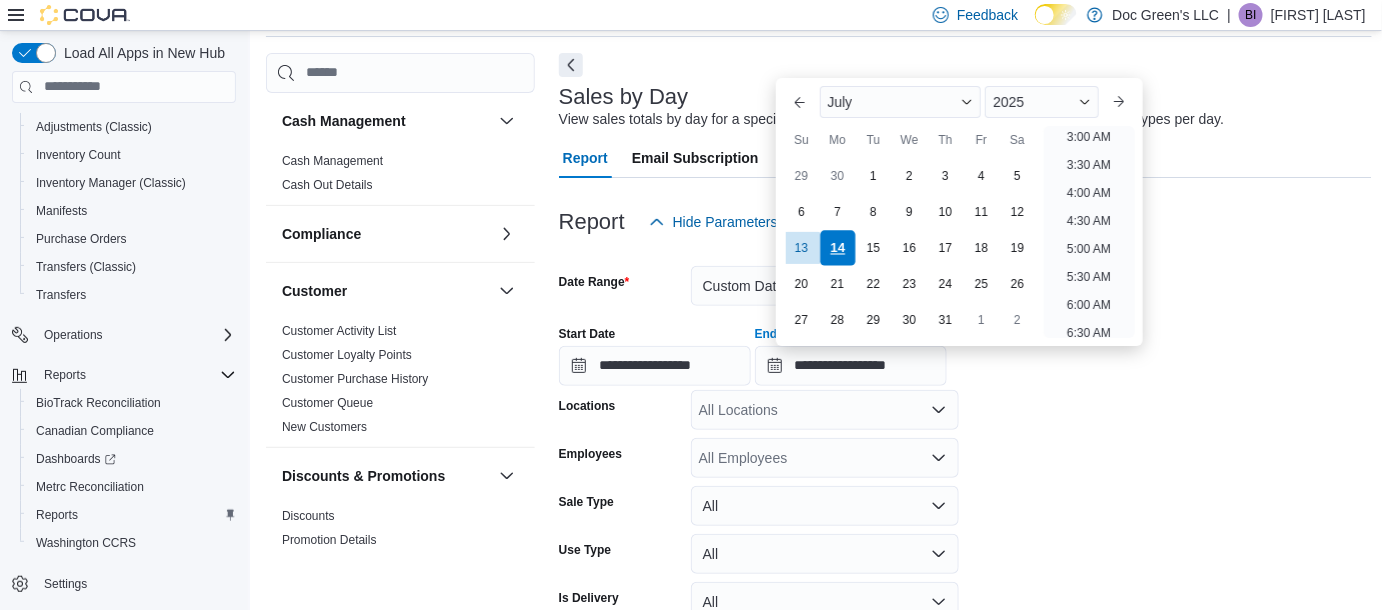 scroll, scrollTop: 116, scrollLeft: 0, axis: vertical 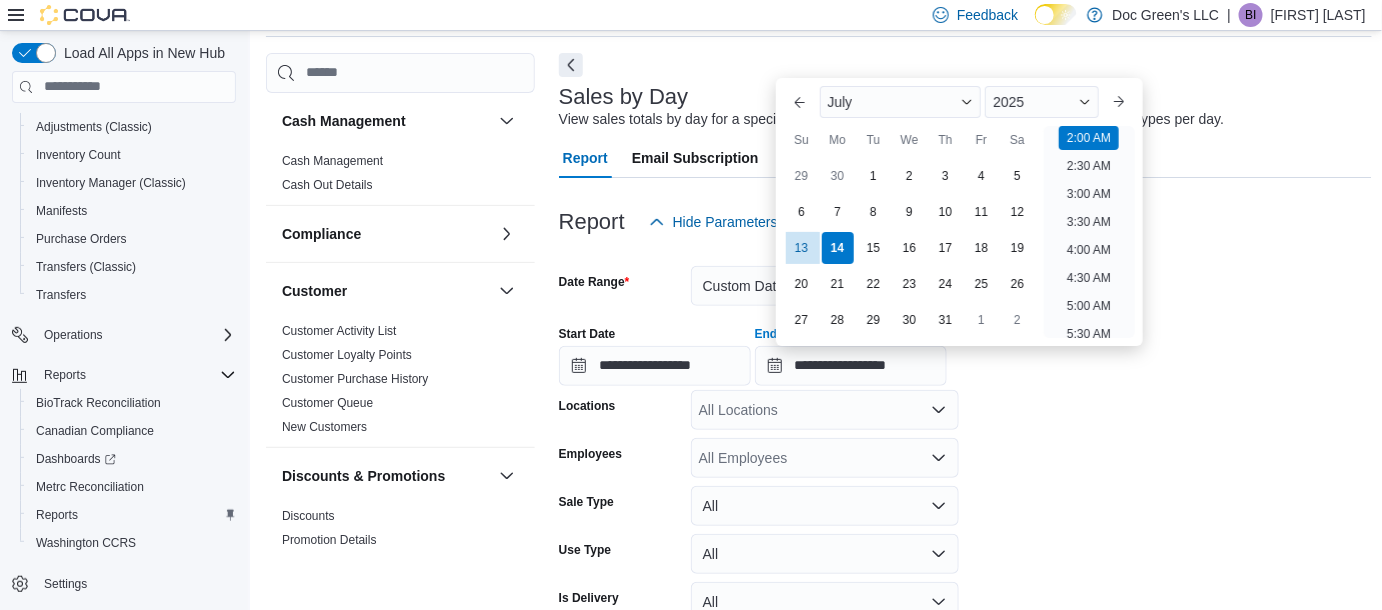click on "**********" at bounding box center (965, 460) 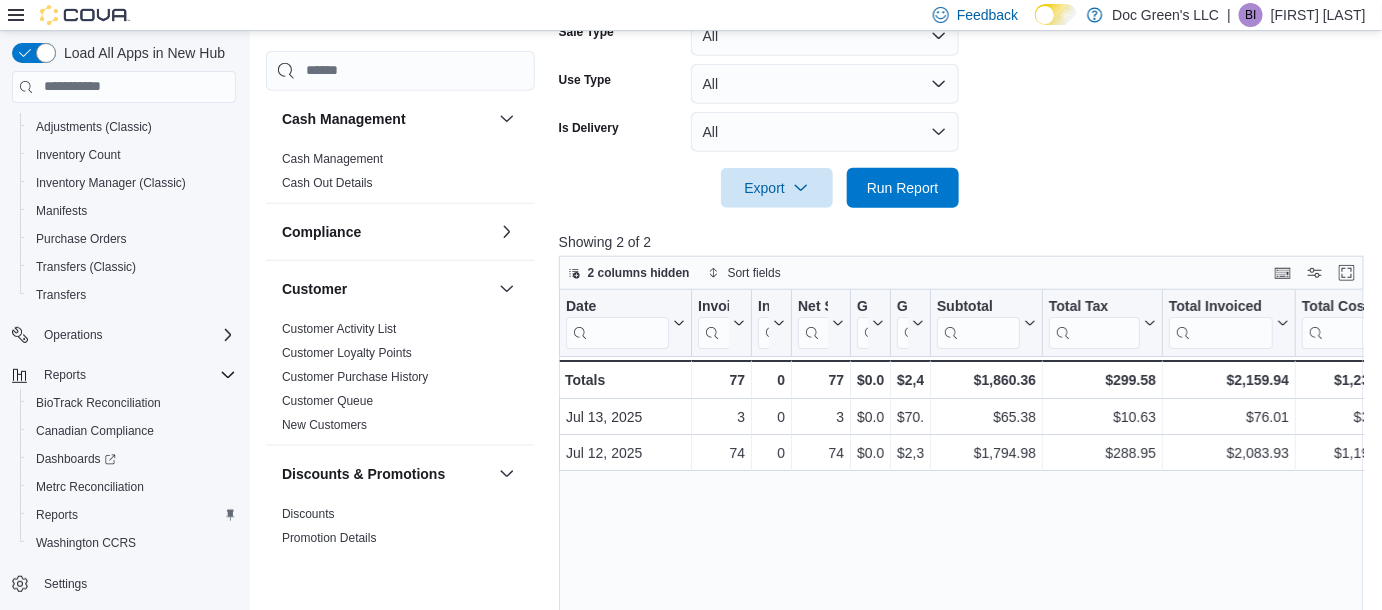 scroll, scrollTop: 552, scrollLeft: 0, axis: vertical 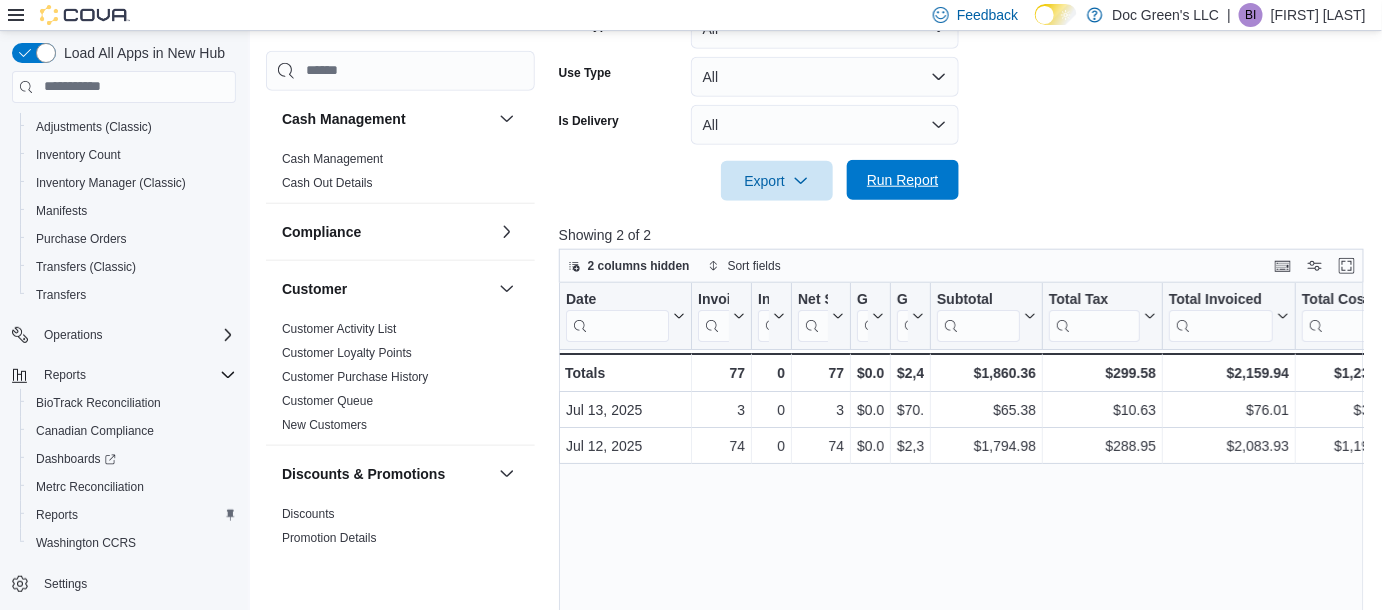 click on "Run Report" at bounding box center (903, 180) 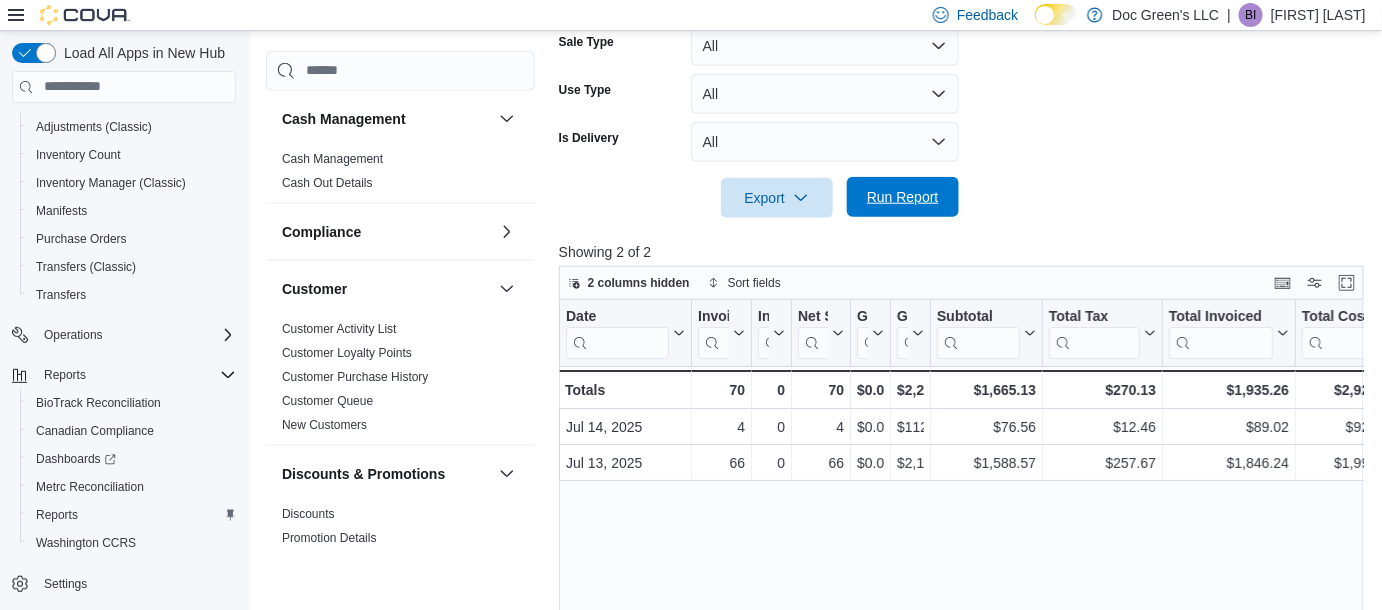 scroll, scrollTop: 537, scrollLeft: 0, axis: vertical 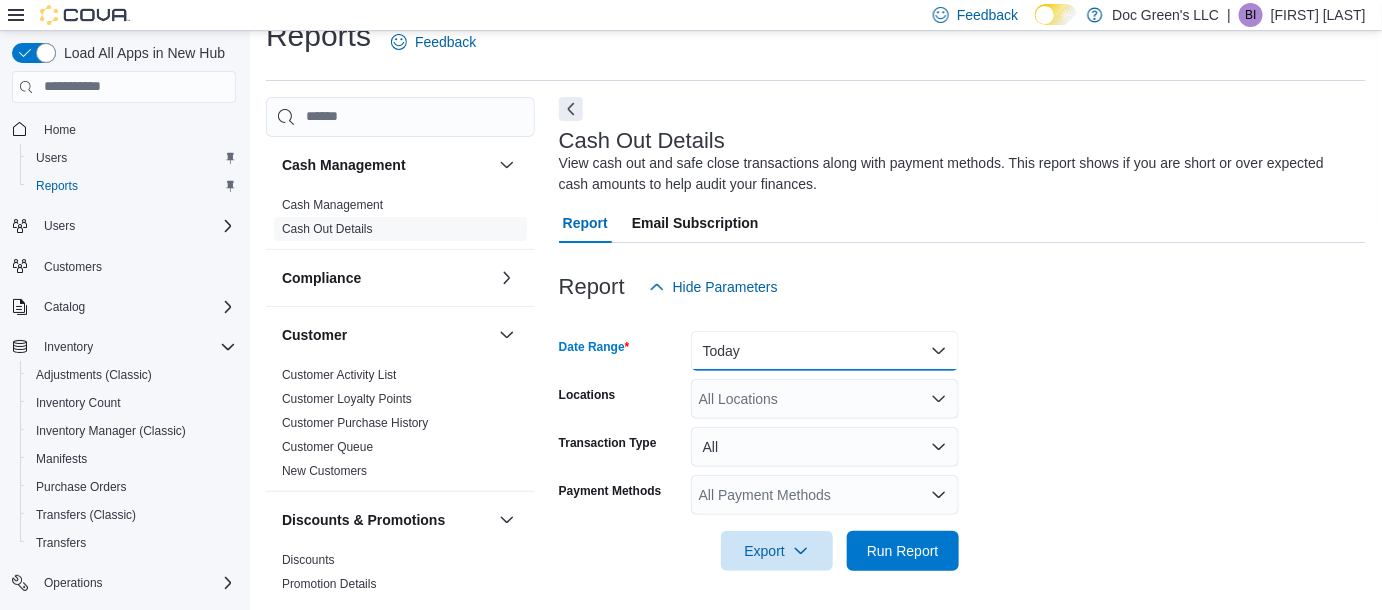 click on "Today" at bounding box center [825, 351] 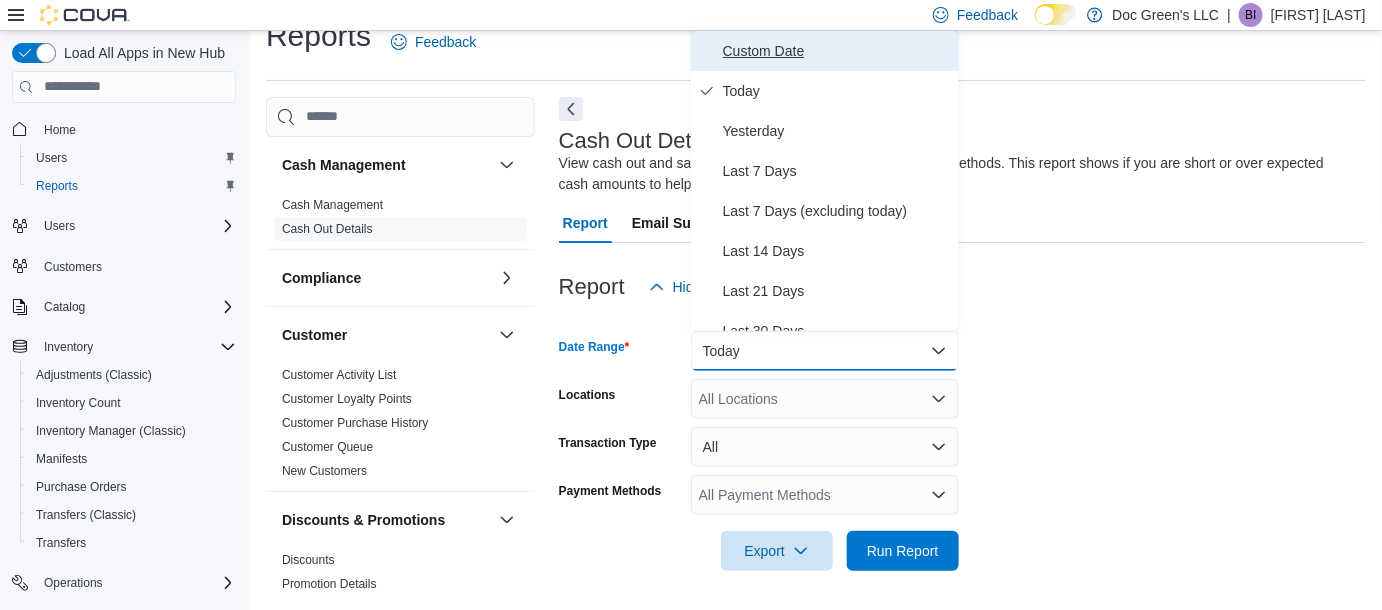 click on "Custom Date" at bounding box center (837, 51) 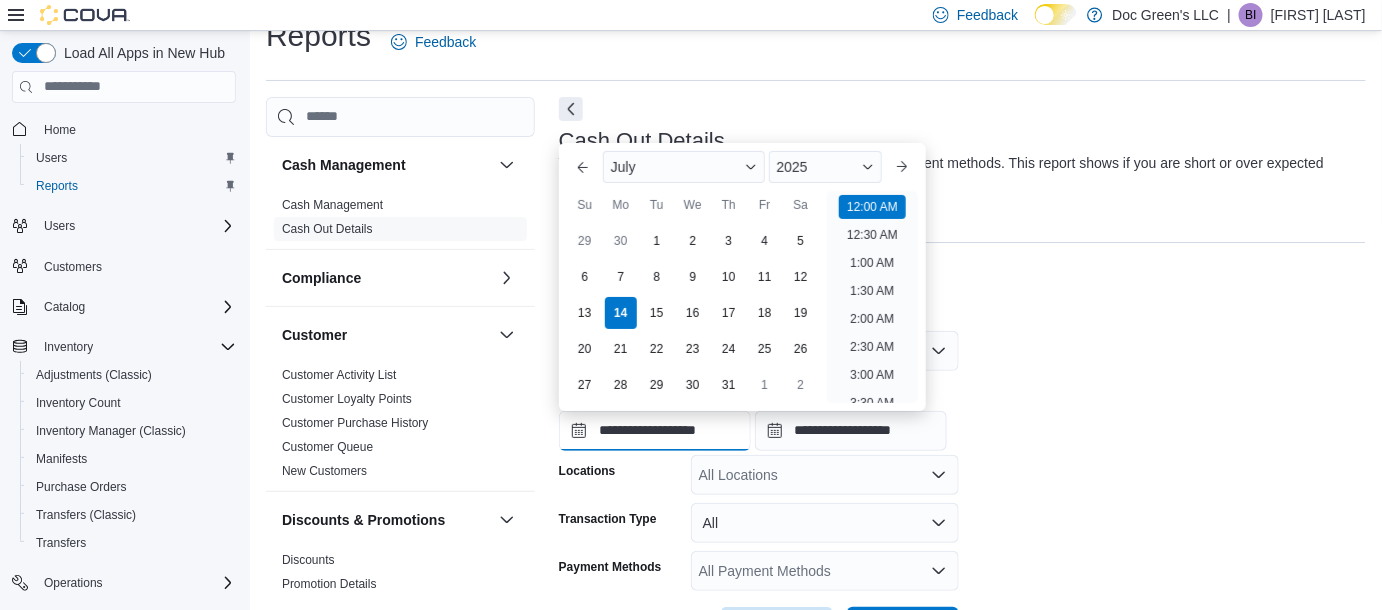 click on "**********" at bounding box center [655, 431] 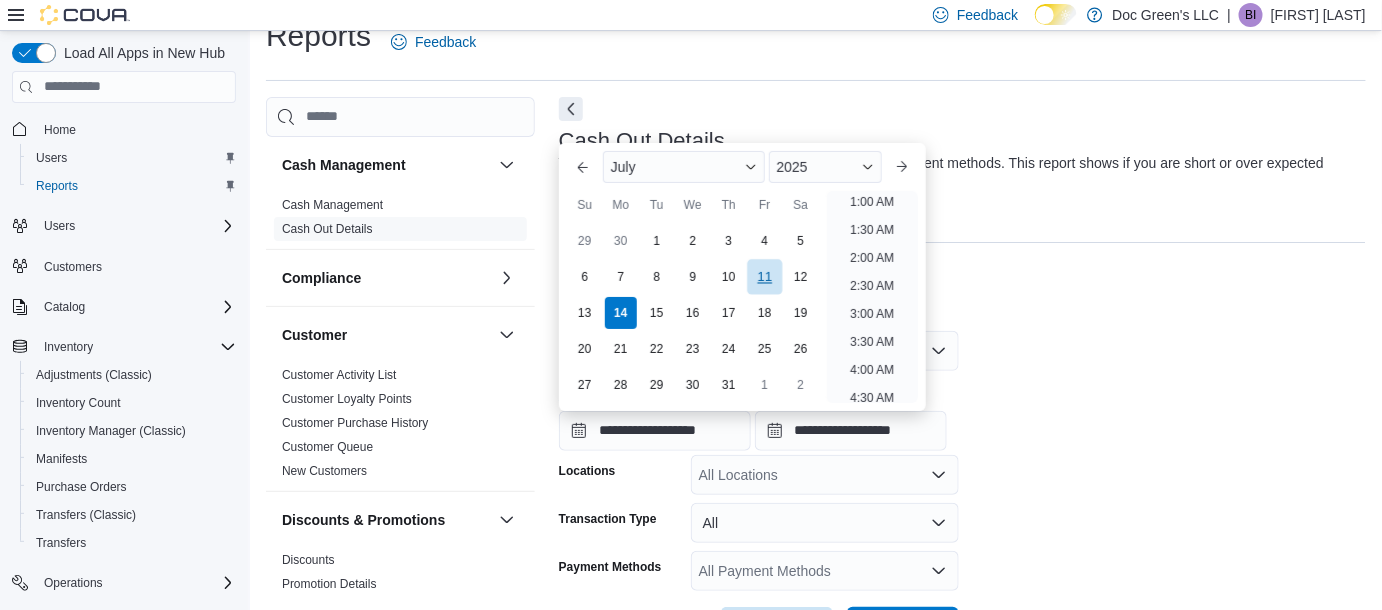 click on "11" at bounding box center (764, 276) 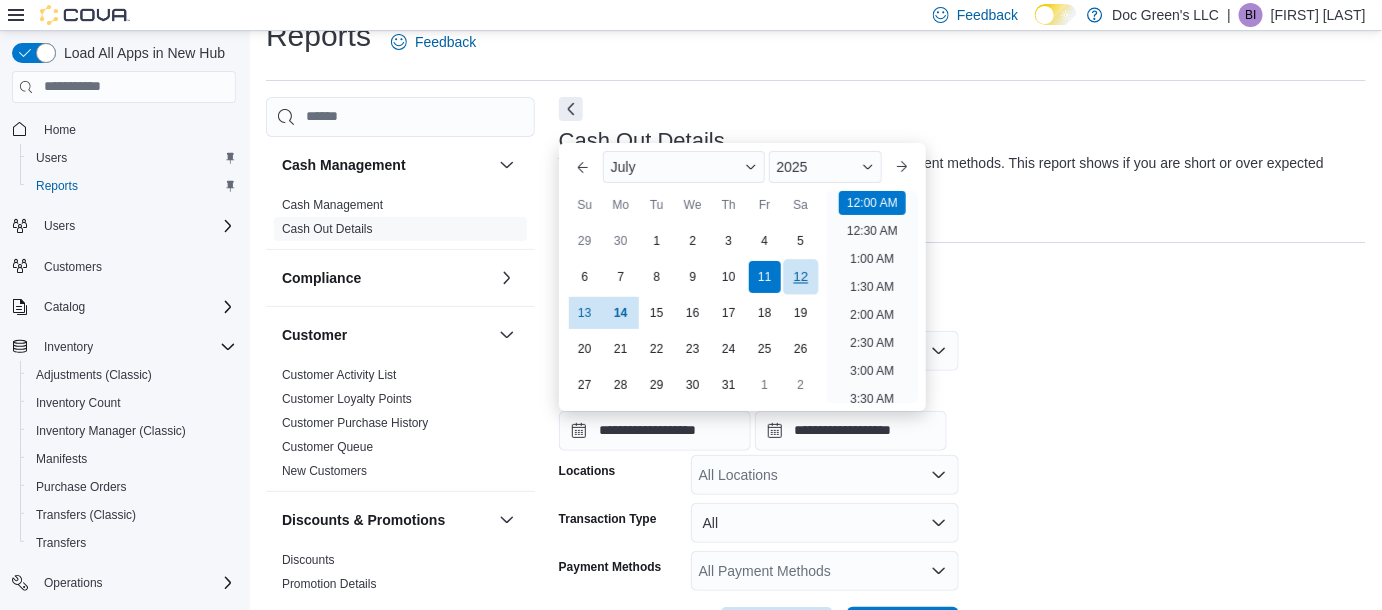 click on "12" at bounding box center (800, 276) 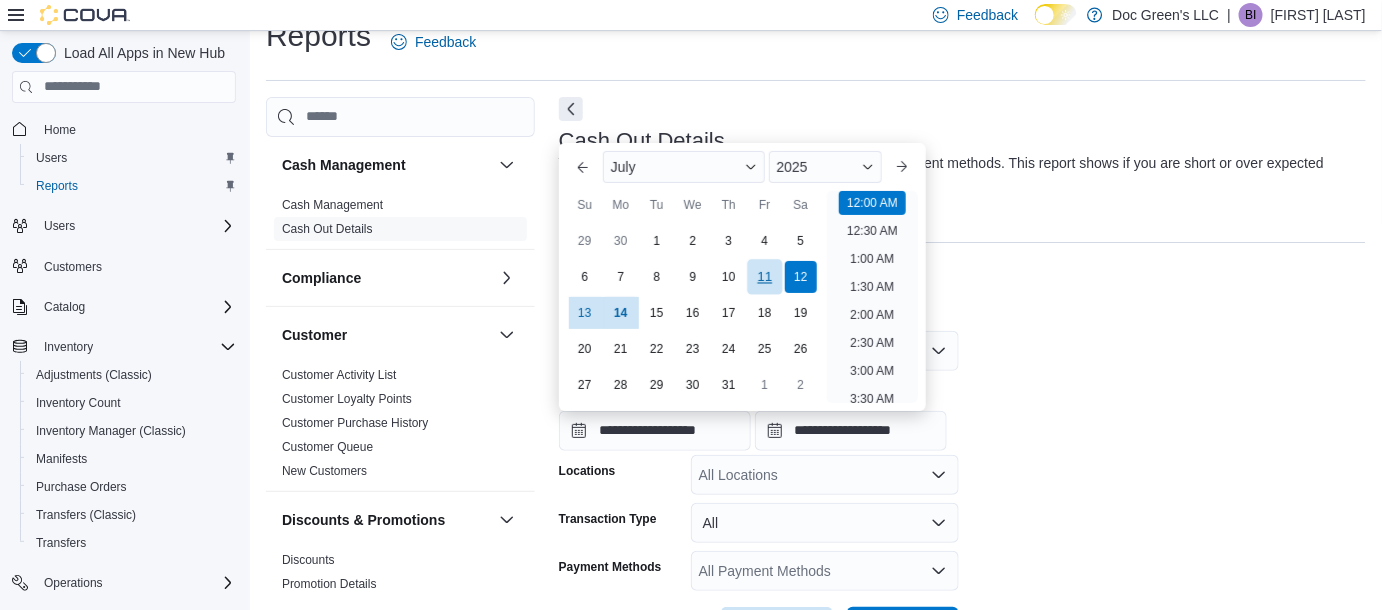 click on "11" at bounding box center [764, 276] 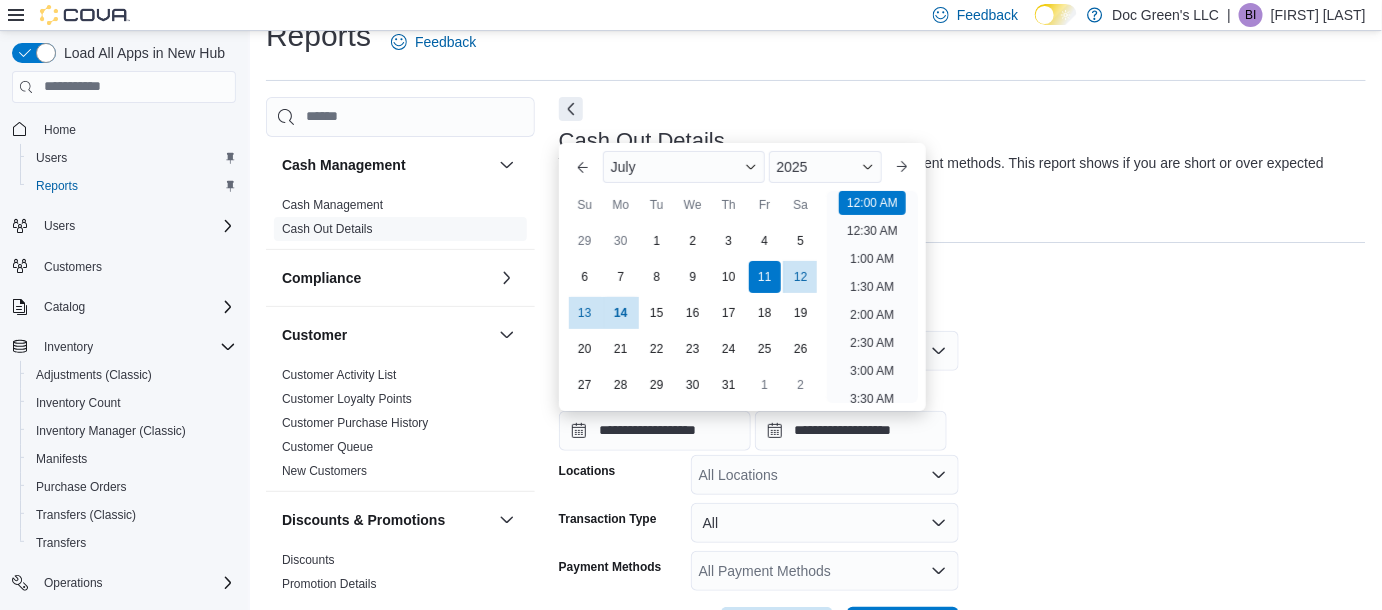click on "Report Email Subscription" at bounding box center (962, 223) 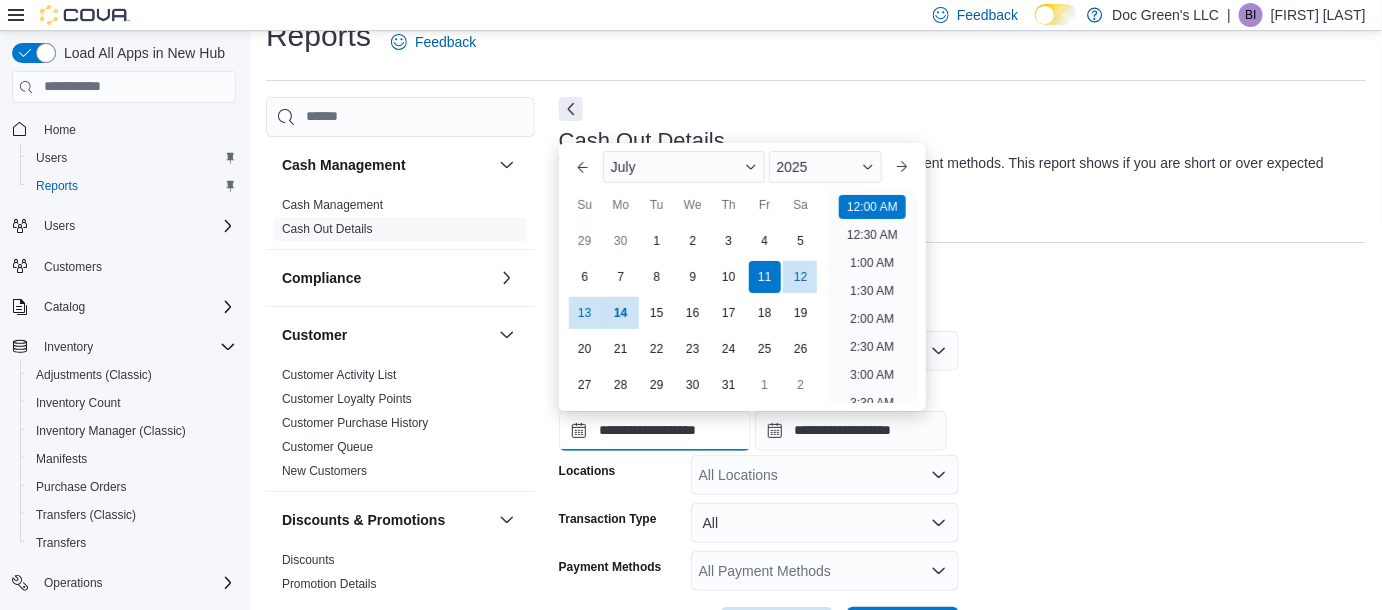 click on "**********" at bounding box center [655, 431] 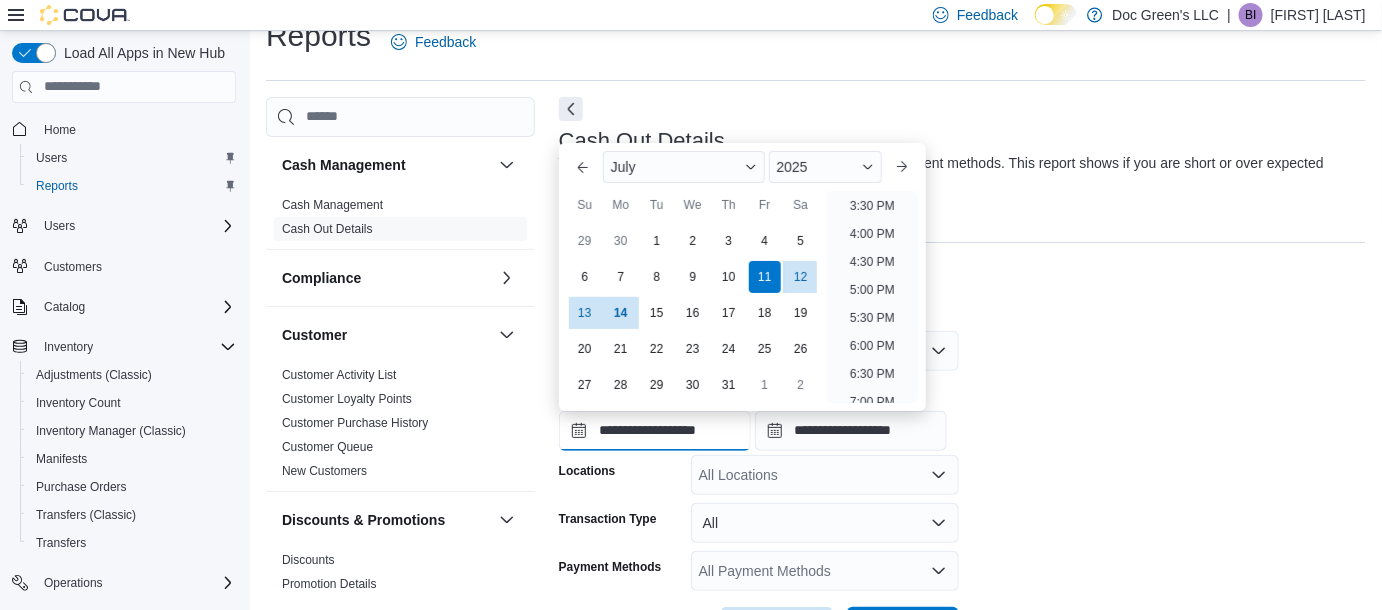 scroll, scrollTop: 1136, scrollLeft: 0, axis: vertical 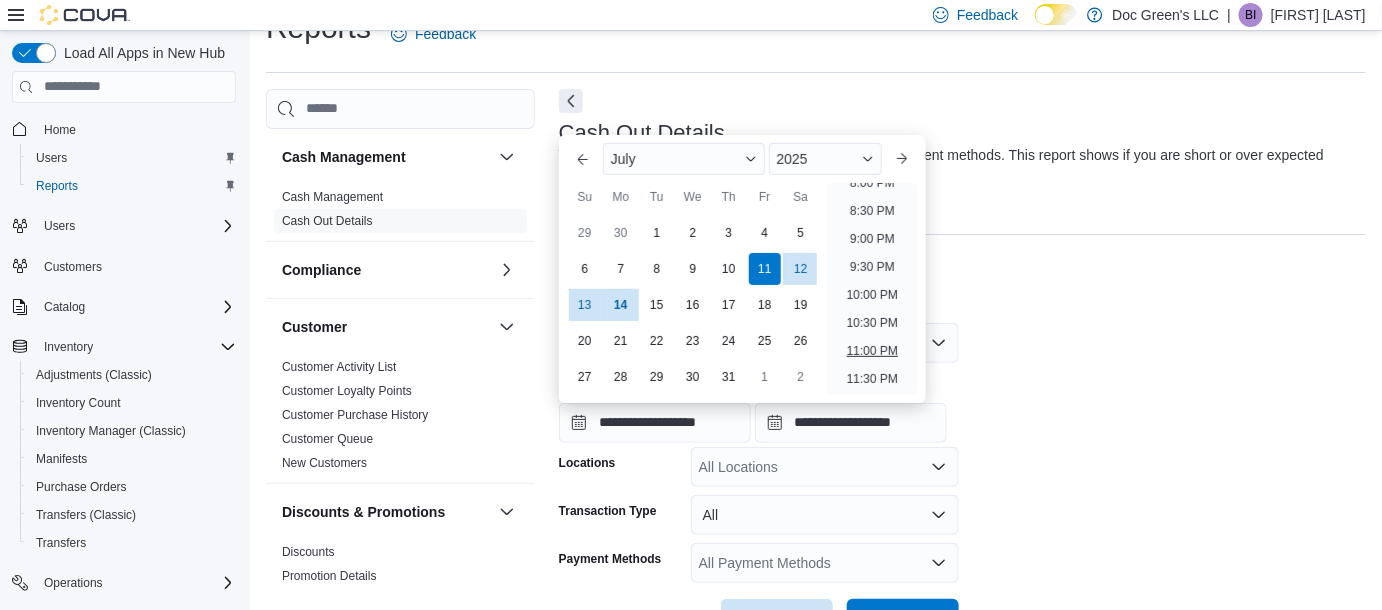 click on "11:00 PM" at bounding box center [872, 351] 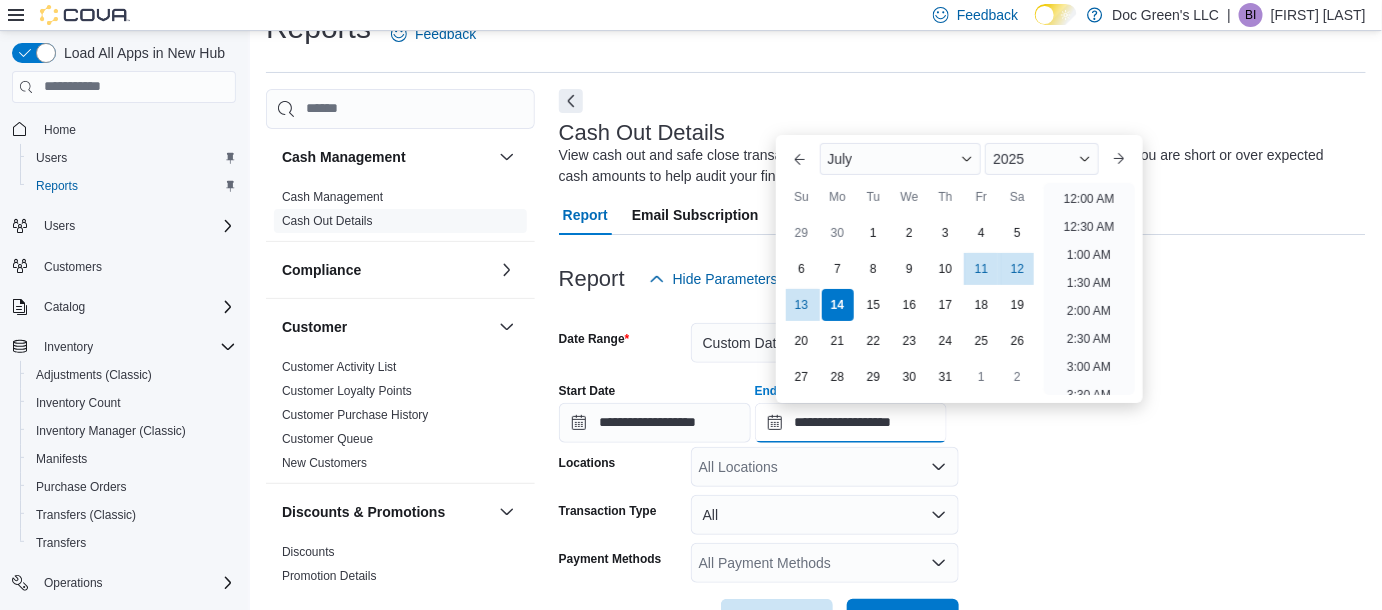 click on "**********" at bounding box center [851, 423] 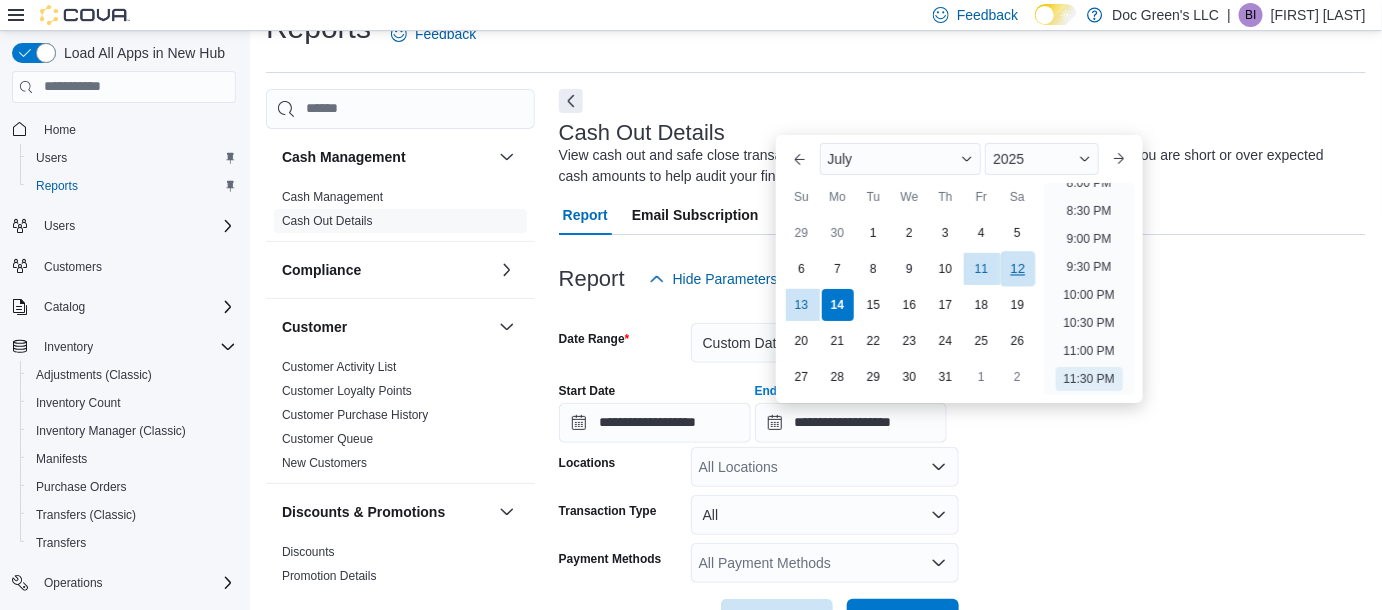 click on "12" at bounding box center [1017, 268] 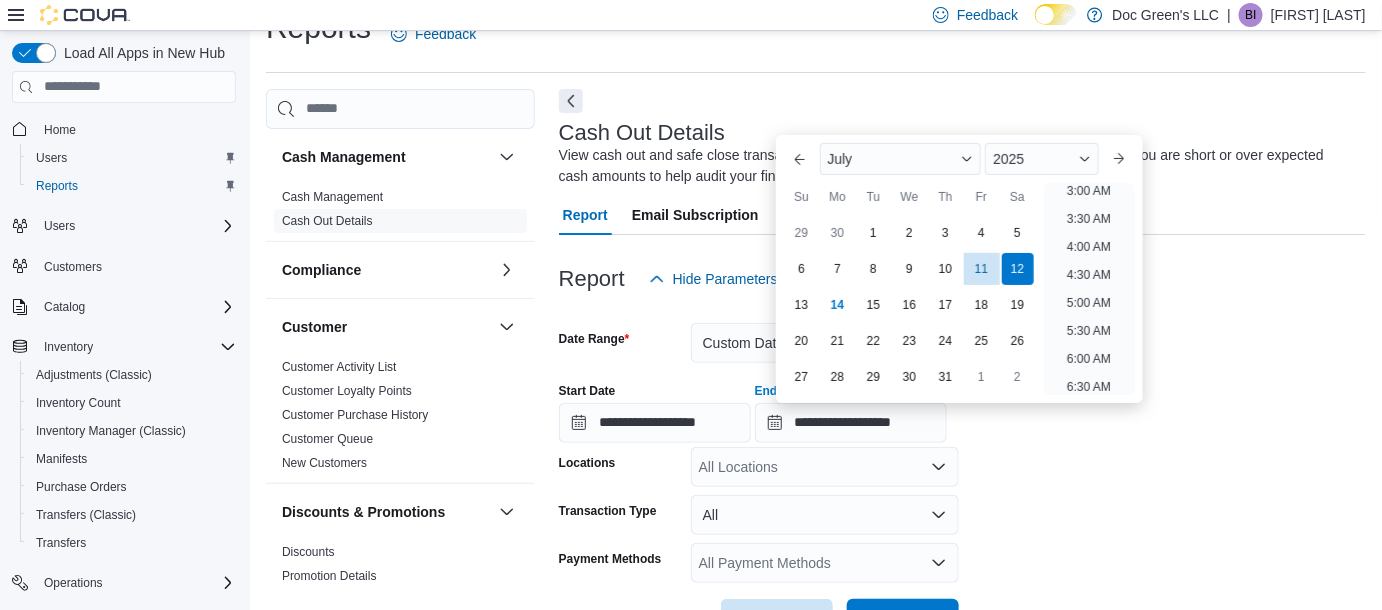 scroll, scrollTop: 141, scrollLeft: 0, axis: vertical 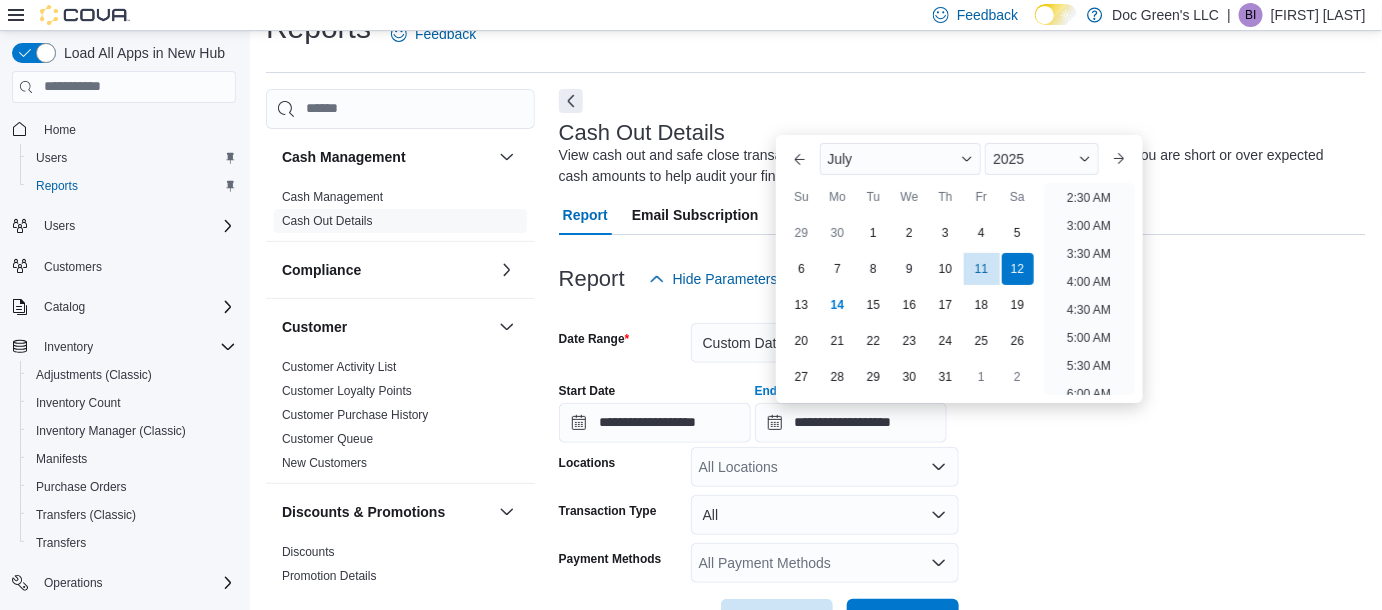 click on "3:30 AM" at bounding box center (1089, 254) 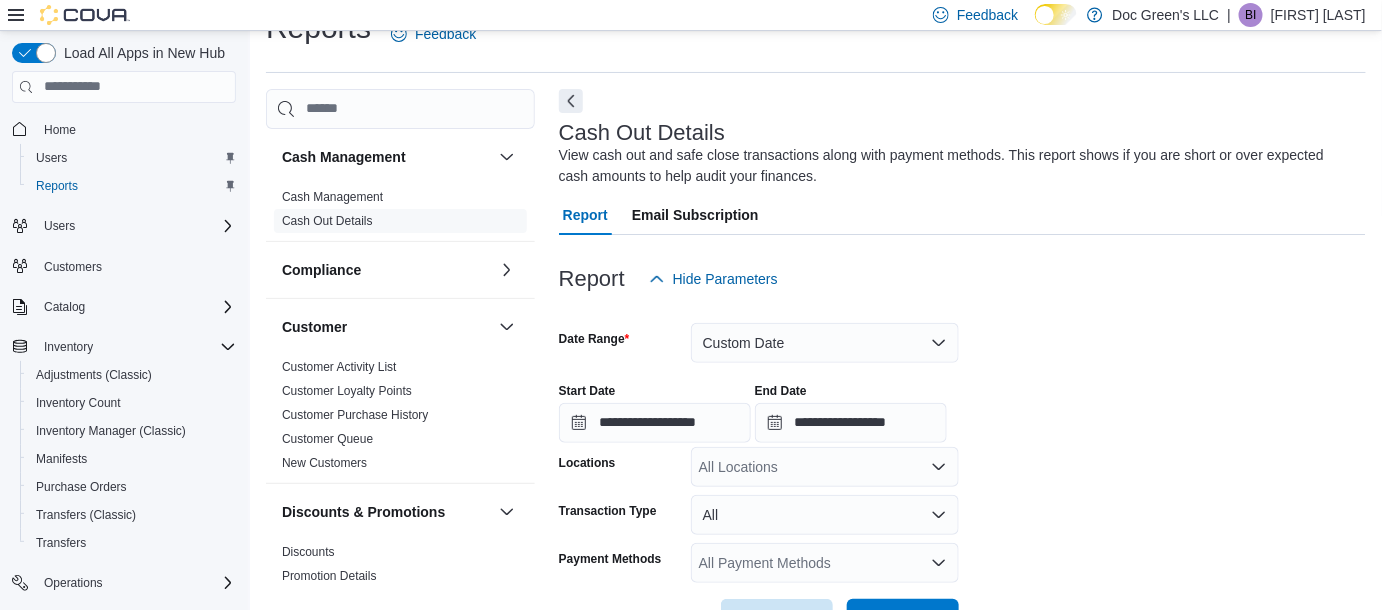 scroll, scrollTop: 107, scrollLeft: 0, axis: vertical 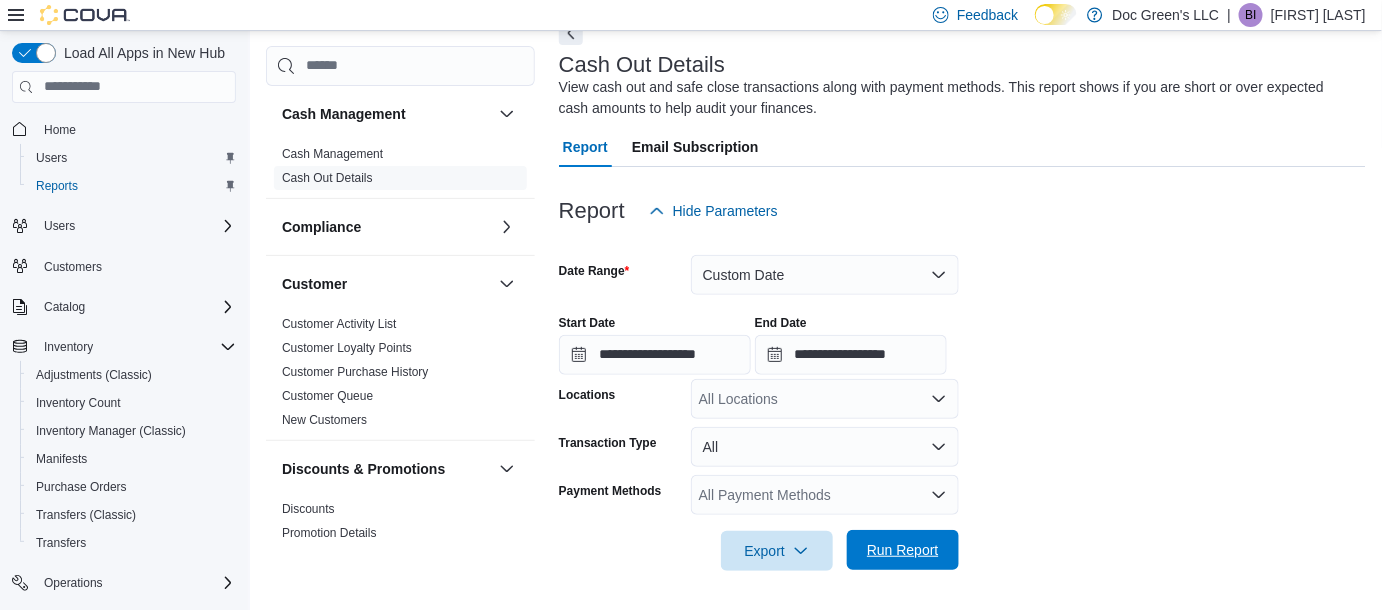 click on "Run Report" at bounding box center (903, 550) 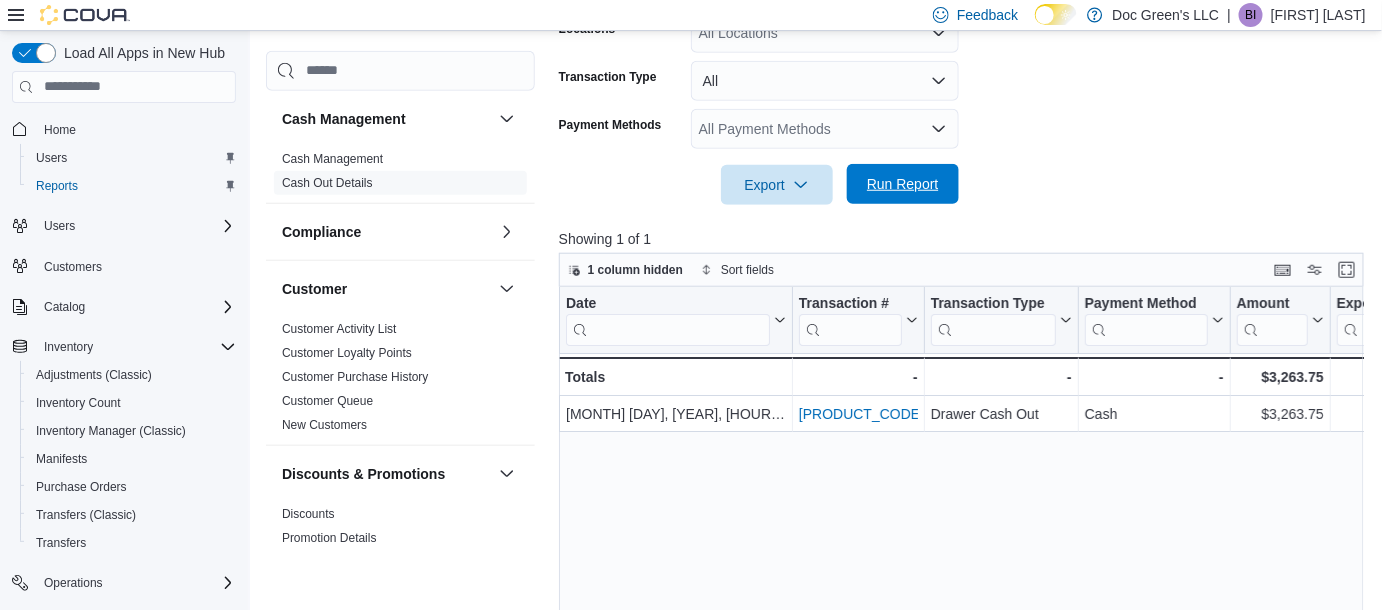 scroll, scrollTop: 474, scrollLeft: 0, axis: vertical 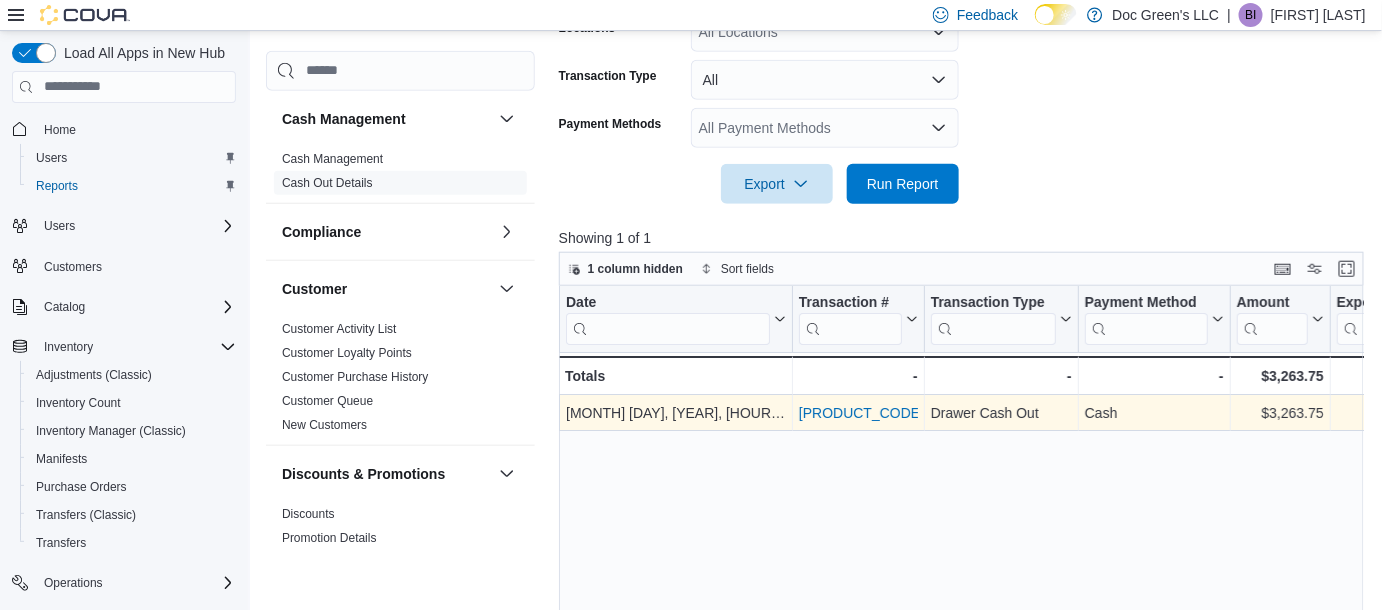 click on "[ID]" at bounding box center [861, 413] 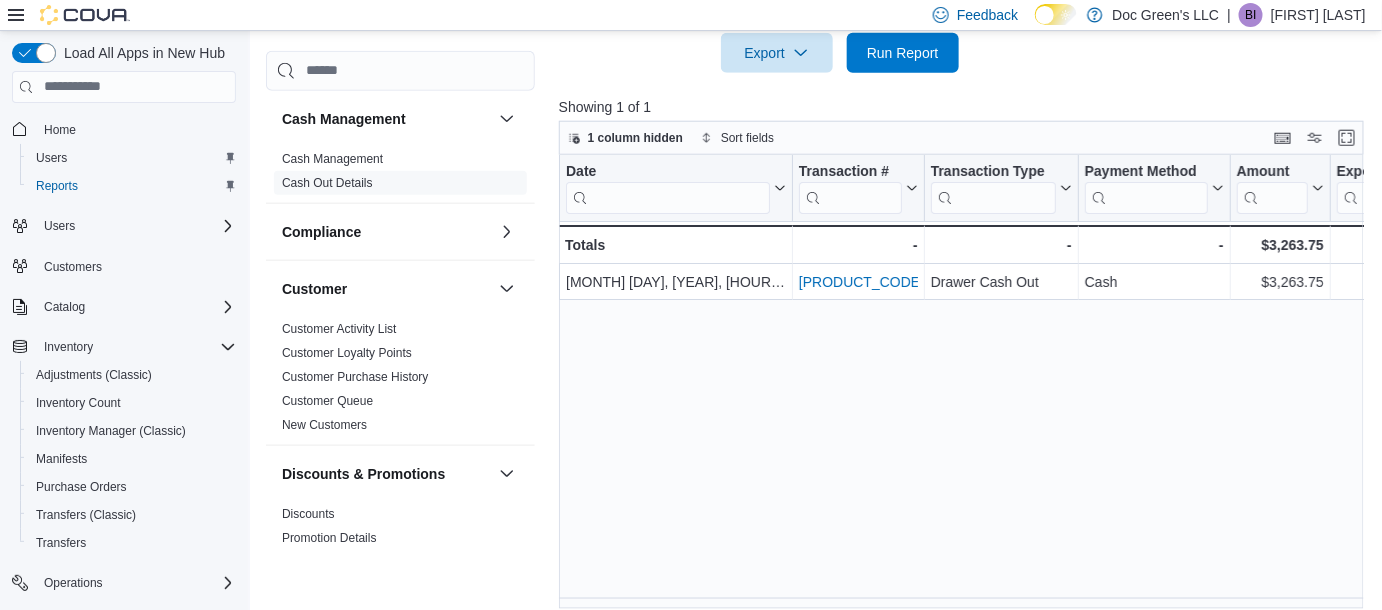 scroll, scrollTop: 619, scrollLeft: 0, axis: vertical 